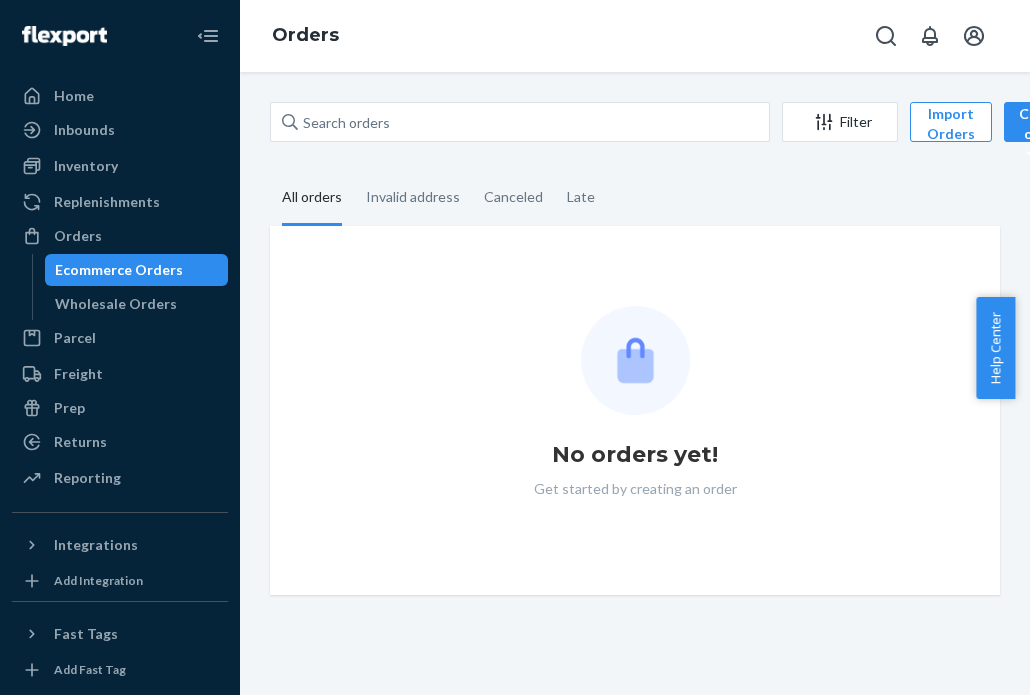 scroll, scrollTop: 0, scrollLeft: 0, axis: both 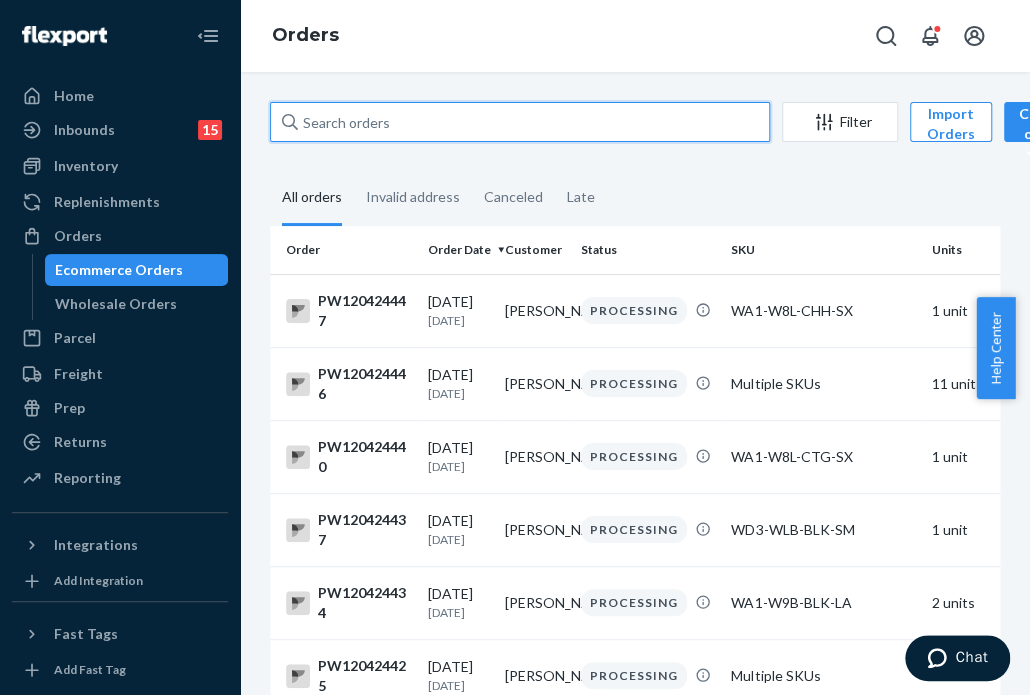 drag, startPoint x: 493, startPoint y: 127, endPoint x: 457, endPoint y: 123, distance: 36.221542 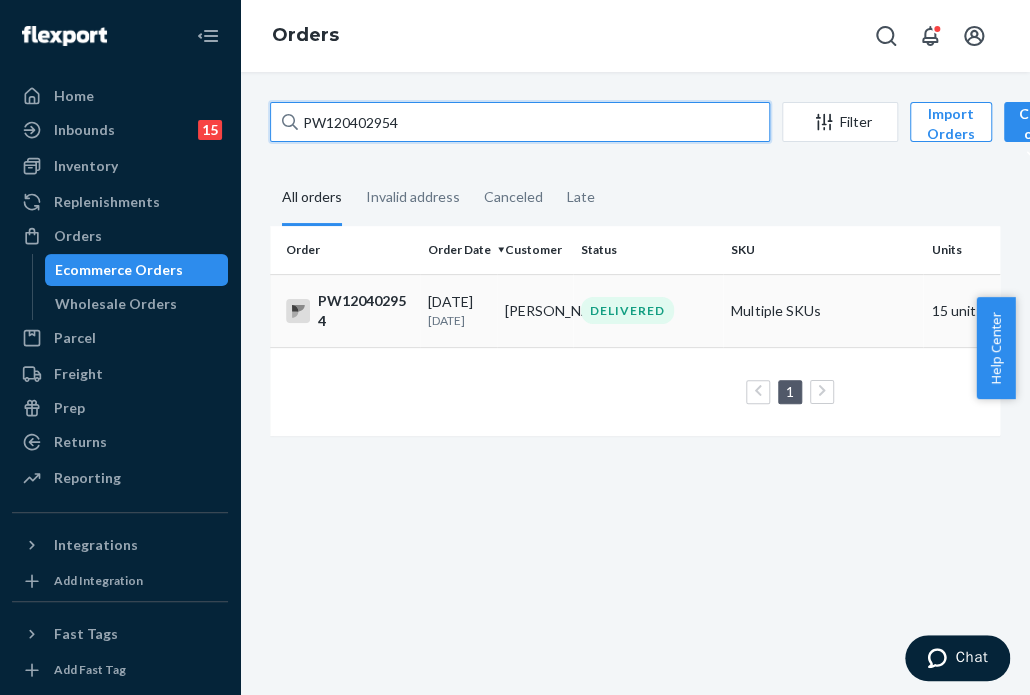 type on "PW120402954" 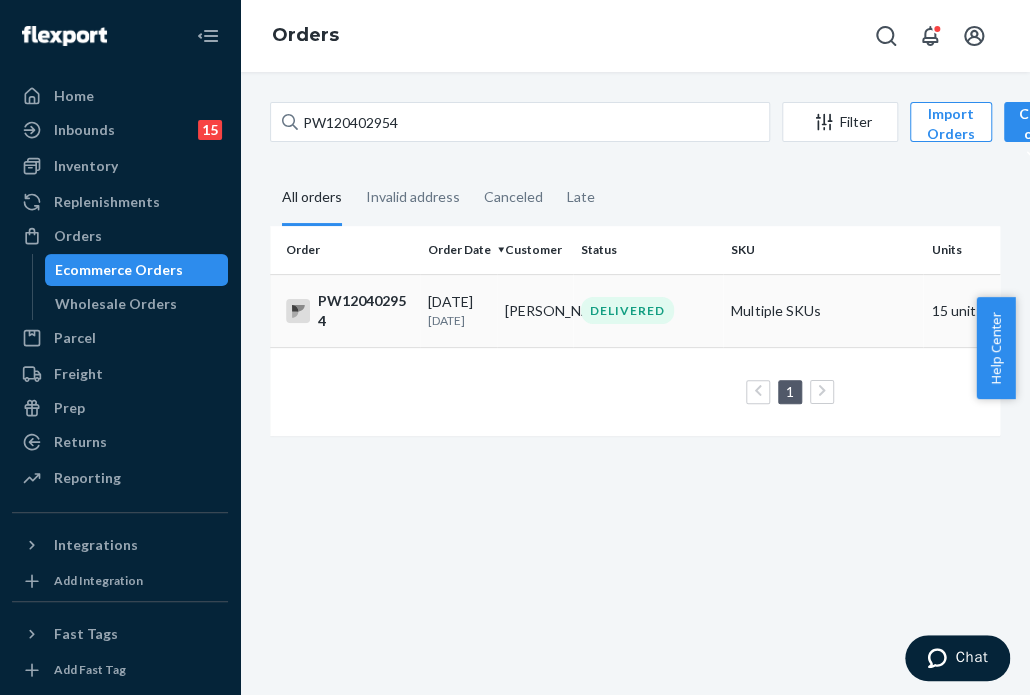 click on "DELIVERED" at bounding box center (648, 310) 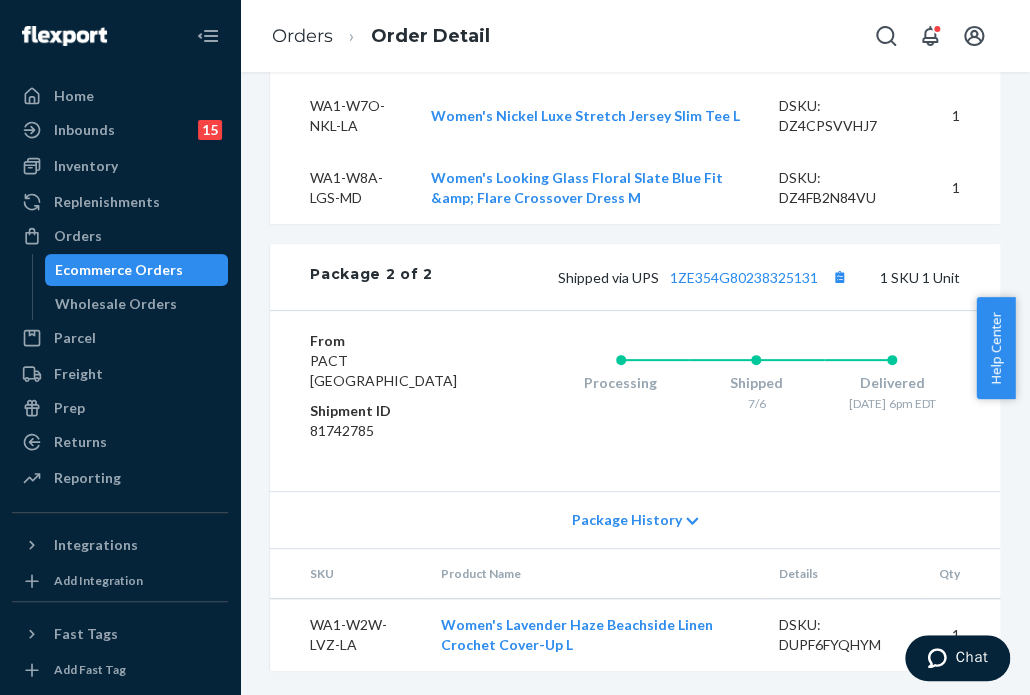 scroll, scrollTop: 3133, scrollLeft: 0, axis: vertical 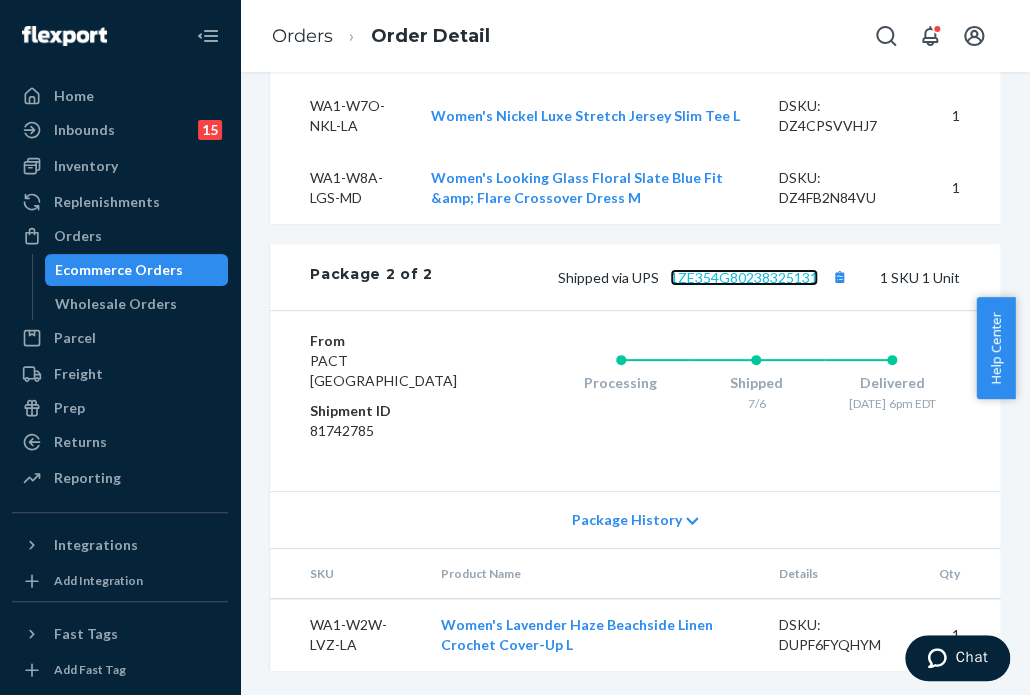 click on "1ZE354G80238325131" at bounding box center [744, 277] 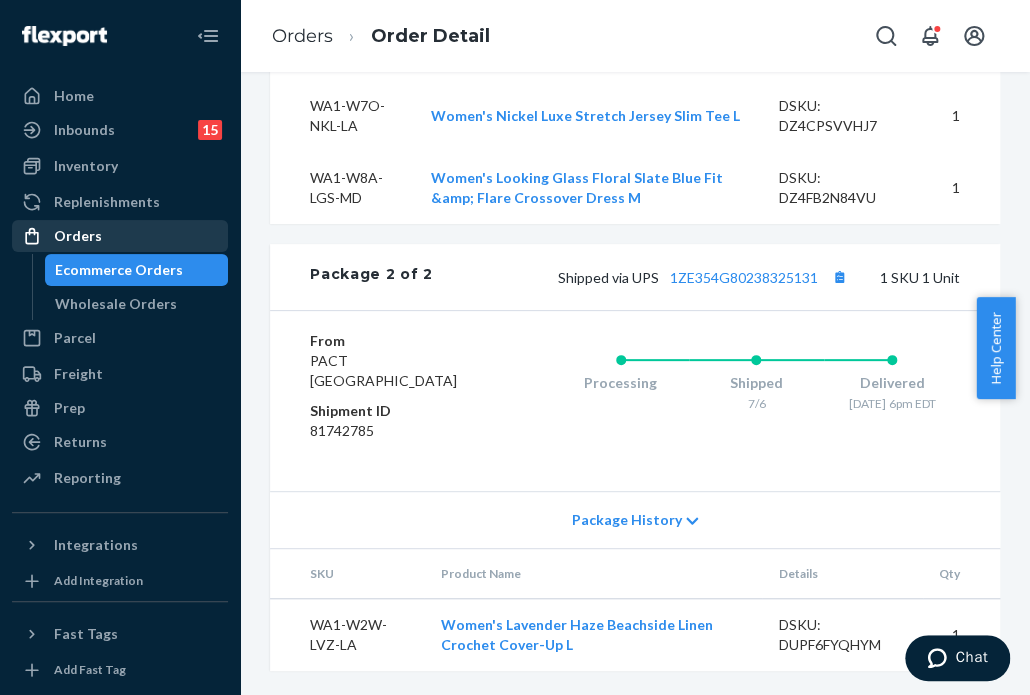 click on "Orders" at bounding box center (120, 236) 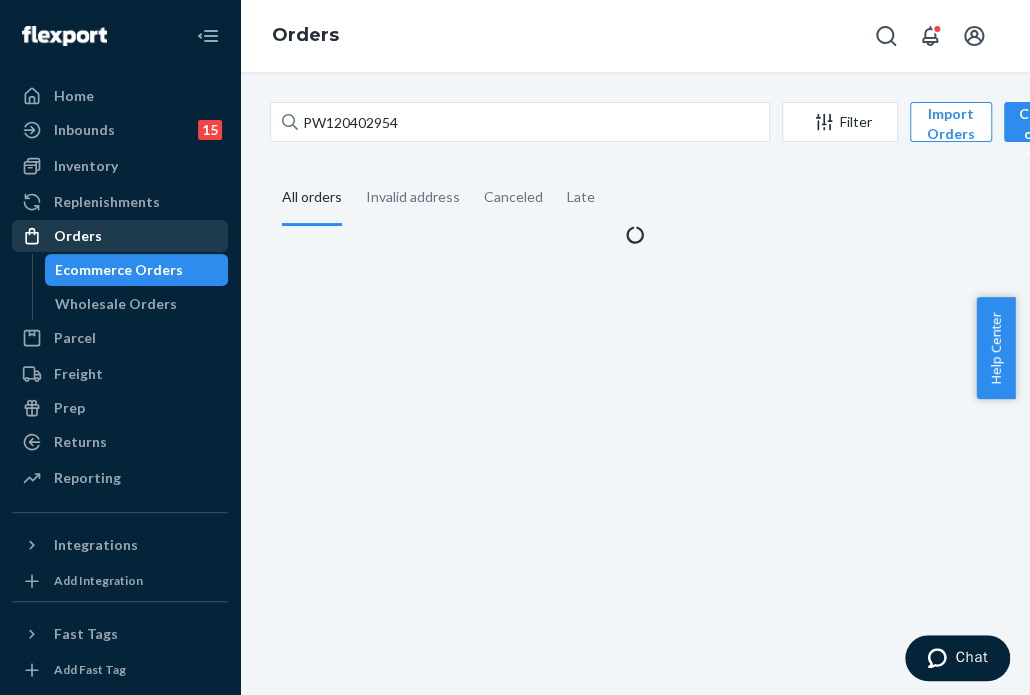 scroll, scrollTop: 0, scrollLeft: 0, axis: both 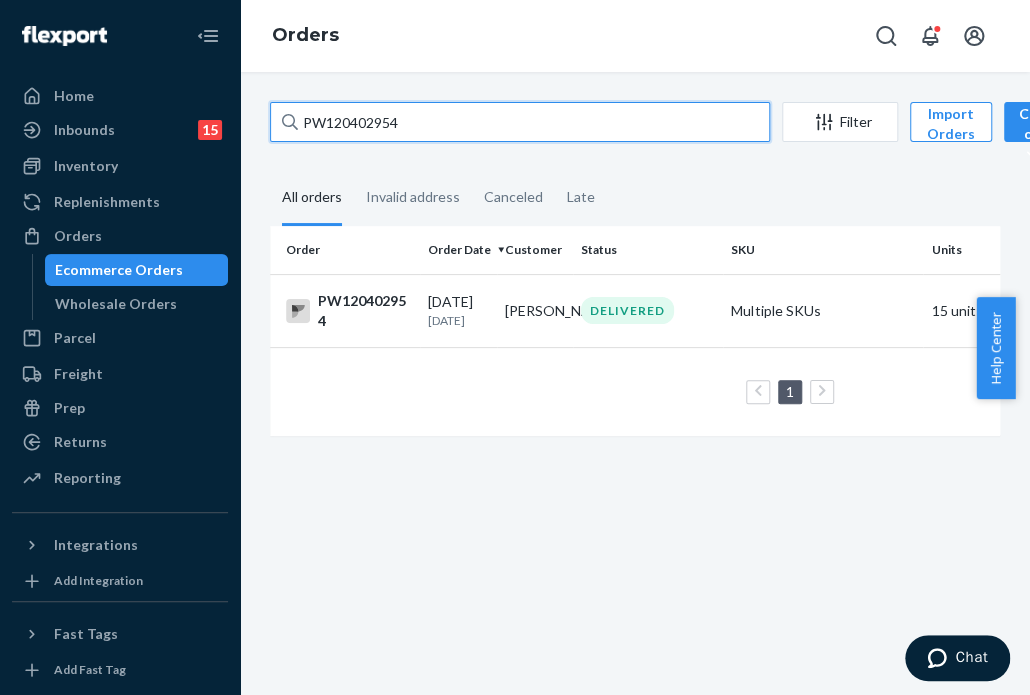 drag, startPoint x: 480, startPoint y: 122, endPoint x: 168, endPoint y: 75, distance: 315.5202 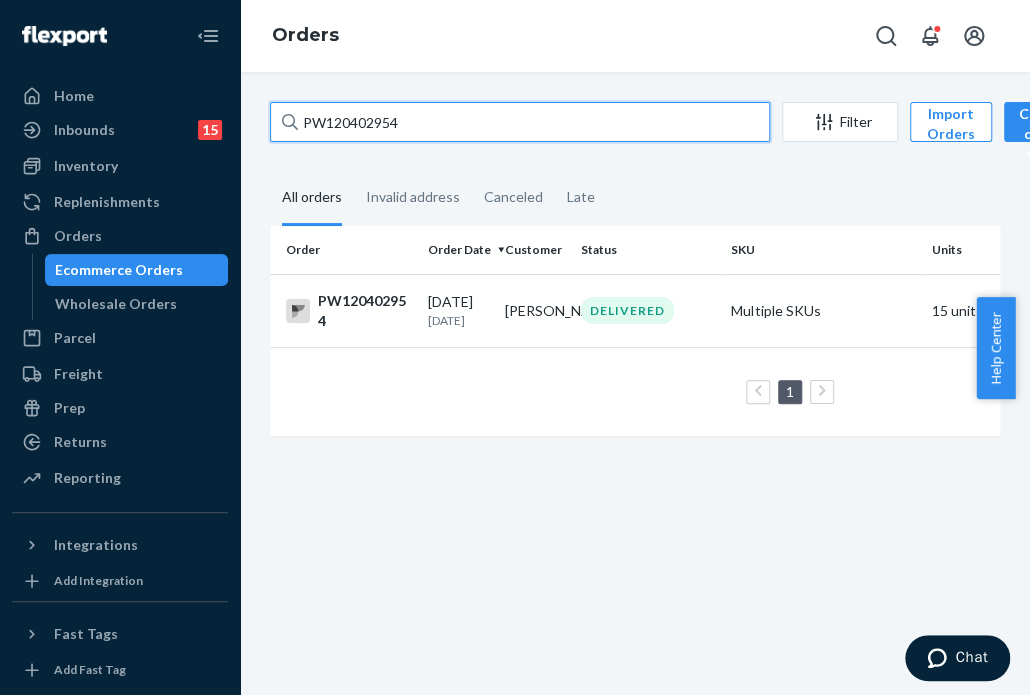 click on "Home Inbounds 15 Shipping Plans Problems 15 Inventory Products Branded Packaging Replenishments Orders Ecommerce Orders Wholesale Orders Parcel Parcel orders Integrations Freight Prep Returns All Returns Settings Packages Reporting Reports Analytics Integrations Add Integration Fast Tags Add Fast Tag Settings Talk to Support Help Center Give Feedback Orders PW120402954 Filter Import Orders Create order Ecommerce order Removal order All orders Invalid address Canceled Late Order Order Date Customer Status SKU Units Service Fee PW120402954 [DATE] [DATE] [PERSON_NAME] DELIVERED Multiple SKUs 15 units Expedited 3 Day $37.97 1 25 results per page" at bounding box center (515, 347) 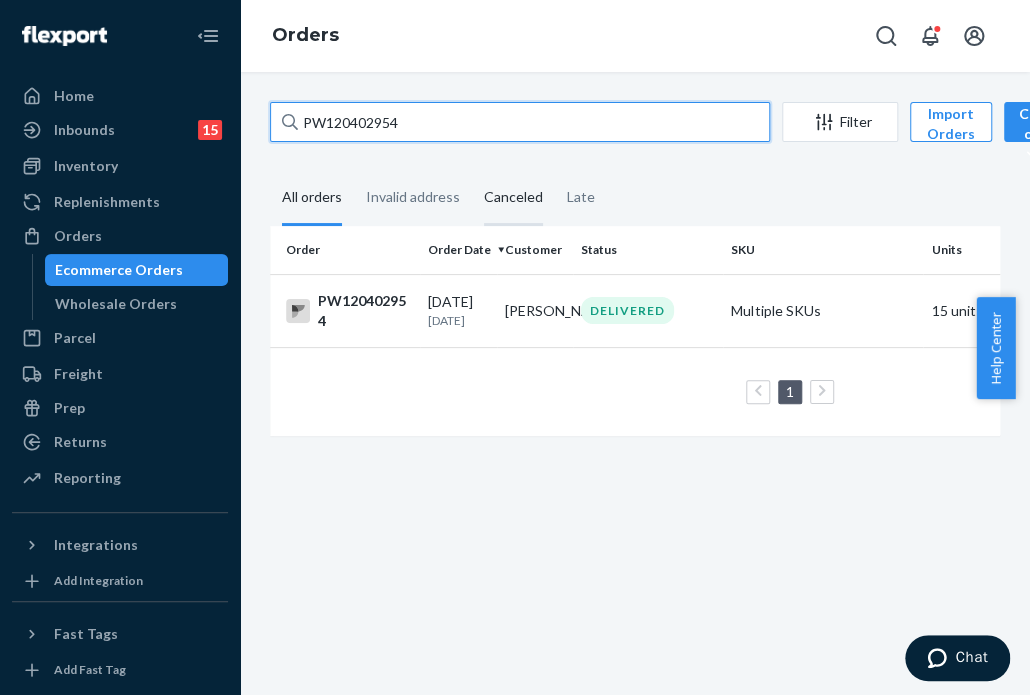 paste on "390530" 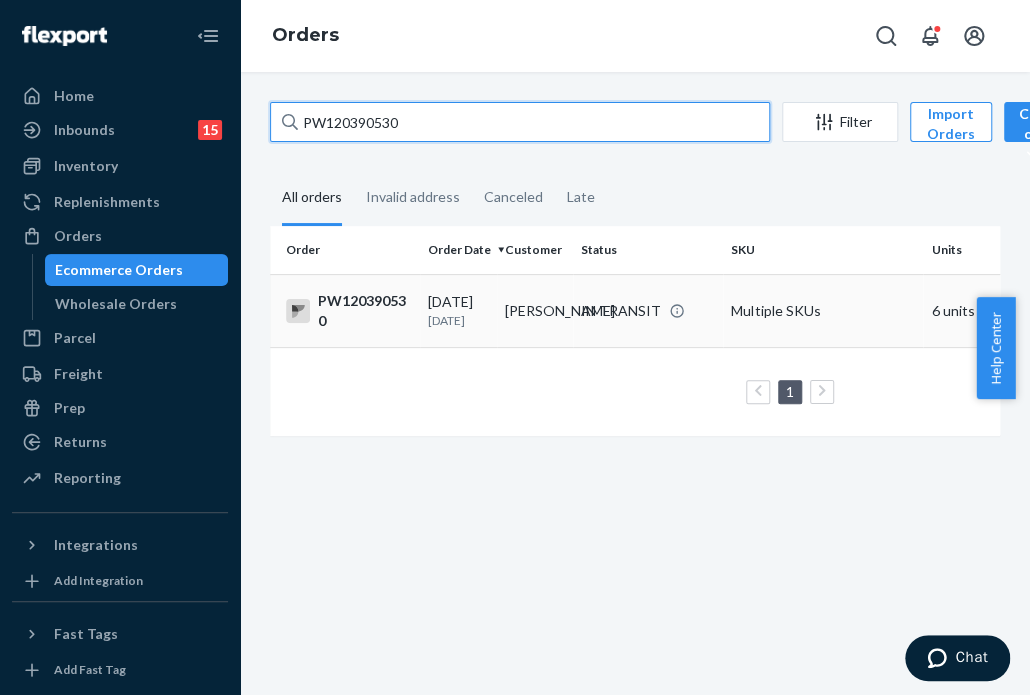 type on "PW120390530" 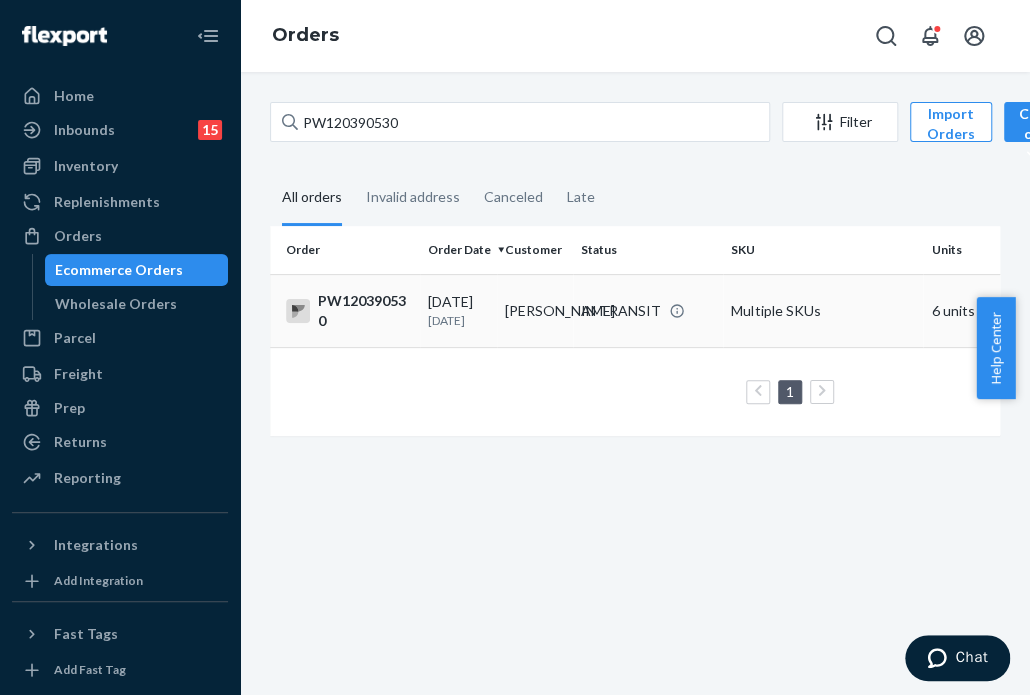 click on "IN TRANSIT" at bounding box center [648, 310] 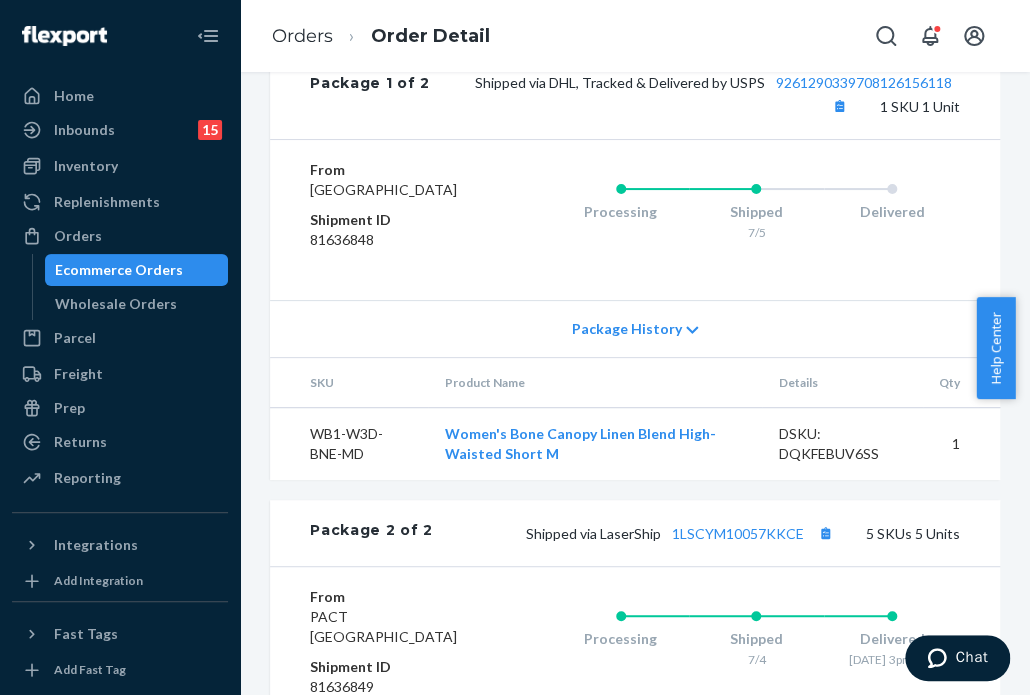 scroll, scrollTop: 1200, scrollLeft: 0, axis: vertical 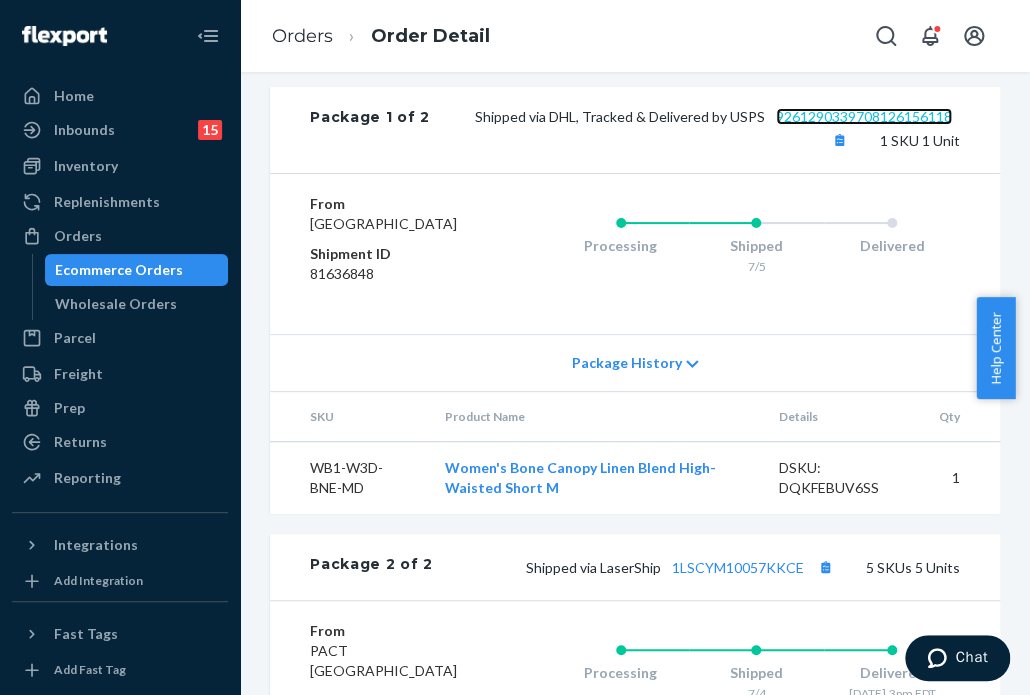 click on "9261290339708126156118" at bounding box center [864, 116] 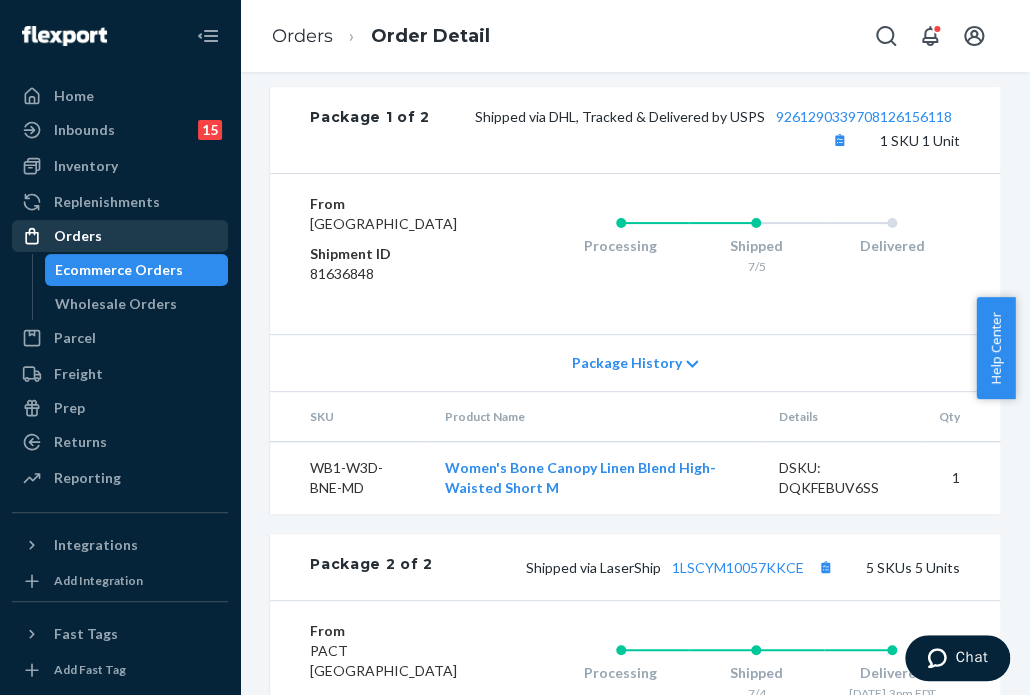 click on "Orders" at bounding box center [120, 236] 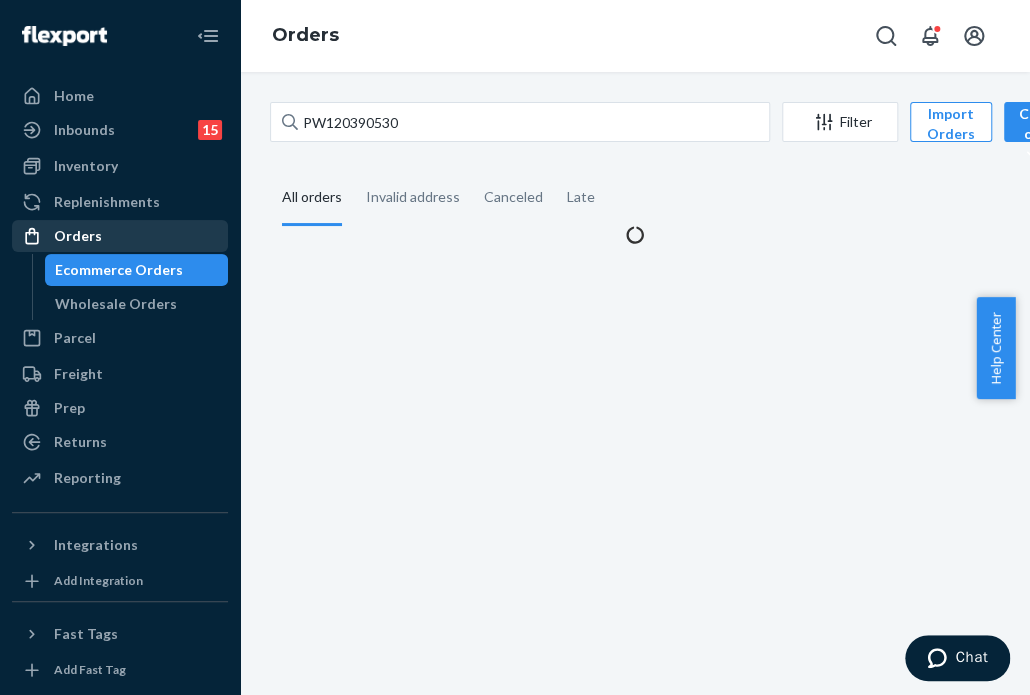 scroll, scrollTop: 0, scrollLeft: 0, axis: both 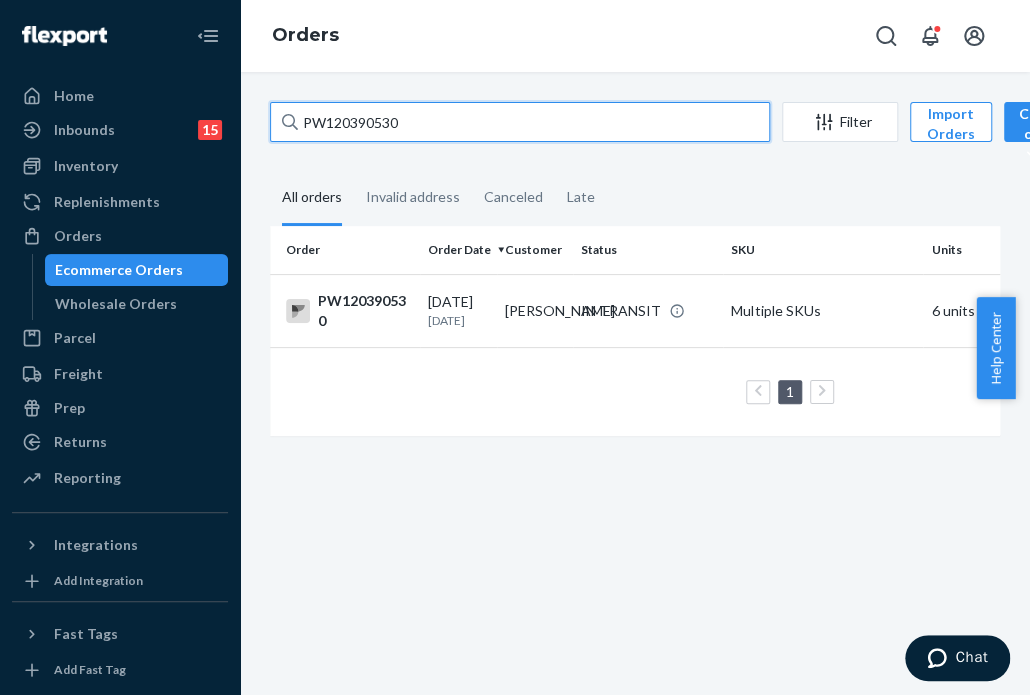 drag, startPoint x: 399, startPoint y: 108, endPoint x: 458, endPoint y: 139, distance: 66.64833 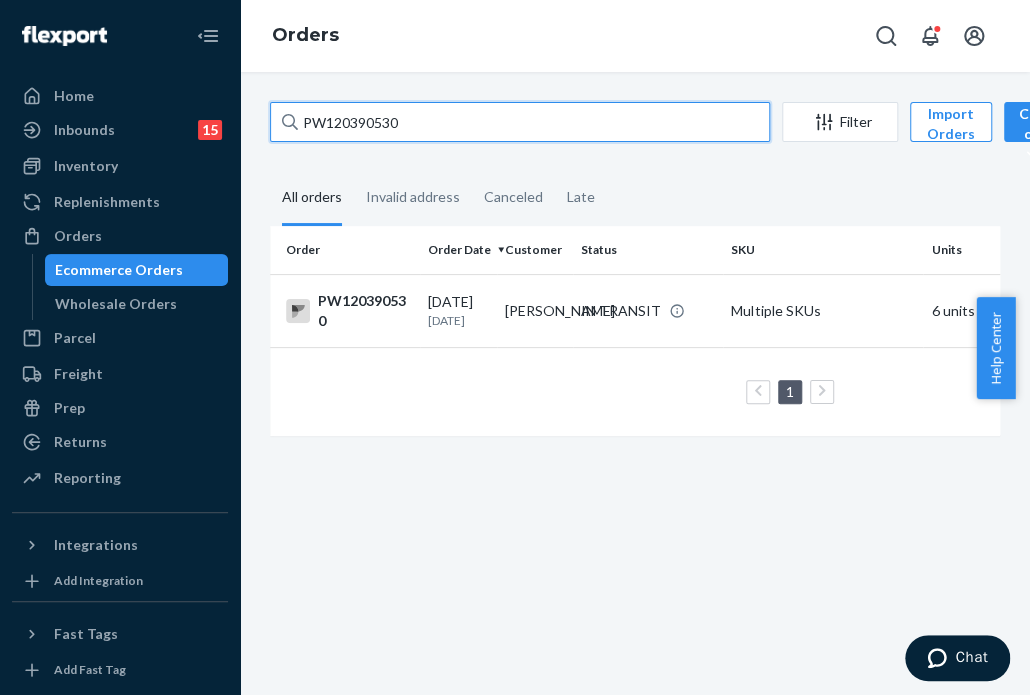 click on "PW120390530" at bounding box center [520, 122] 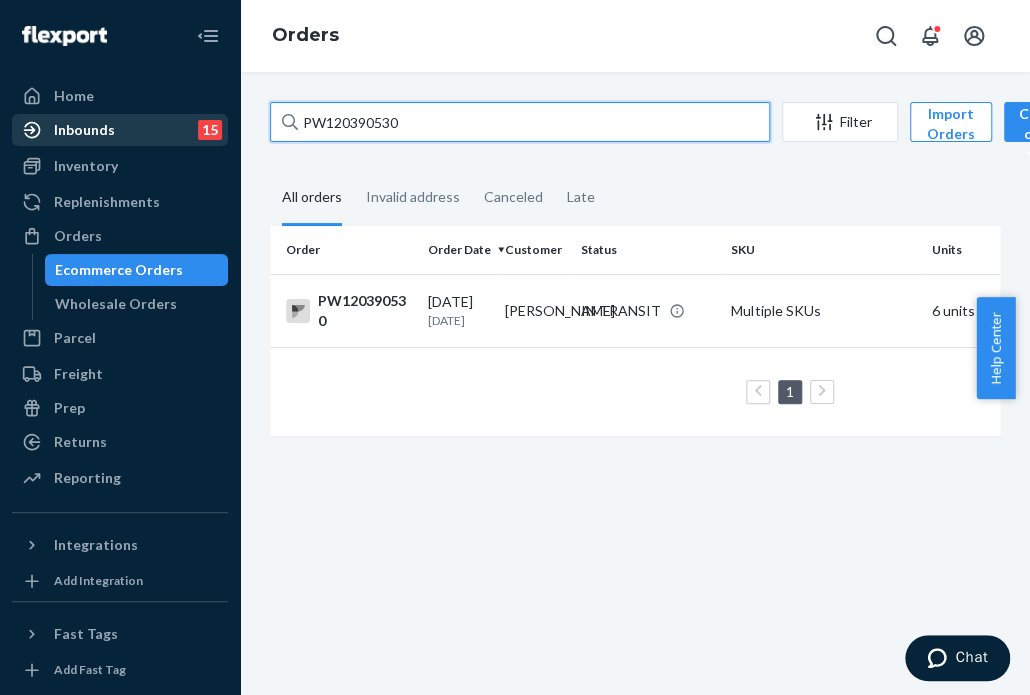 drag, startPoint x: 416, startPoint y: 124, endPoint x: 180, endPoint y: 125, distance: 236.00212 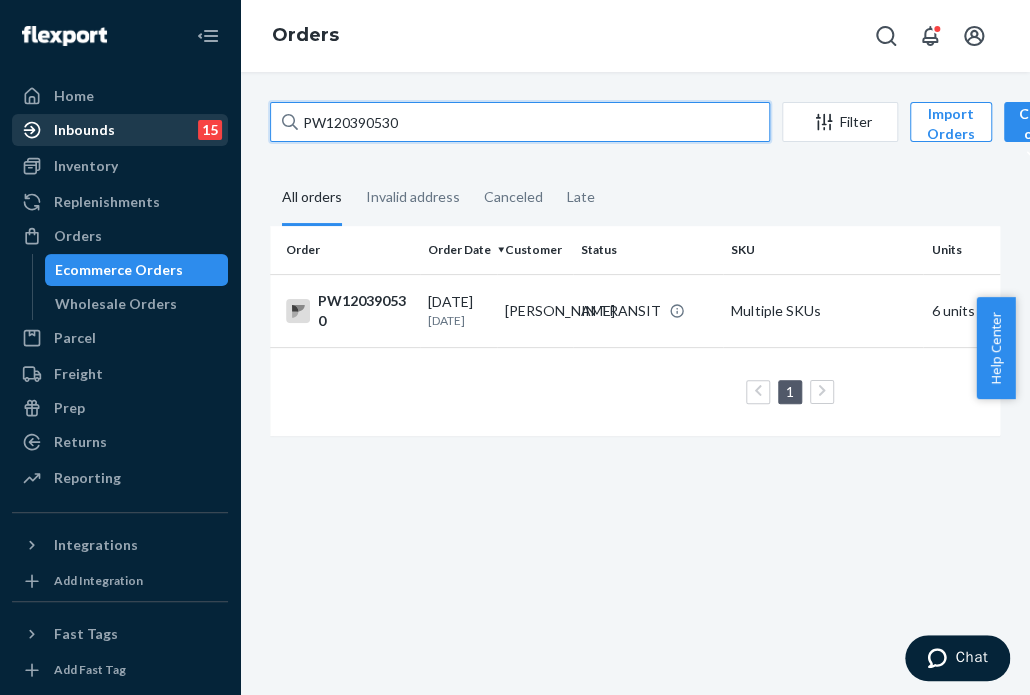 click on "Home Inbounds 15 Shipping Plans Problems 15 Inventory Products Branded Packaging Replenishments Orders Ecommerce Orders Wholesale Orders Parcel Parcel orders Integrations Freight Prep Returns All Returns Settings Packages Reporting Reports Analytics Integrations Add Integration Fast Tags Add Fast Tag Settings Talk to Support Help Center Give Feedback Orders PW120390530 Filter Import Orders Create order Ecommerce order Removal order All orders Invalid address Canceled Late Order Order Date Customer Status SKU Units Service Fee PW120390530 [DATE] [DATE] [PERSON_NAME] IN TRANSIT Multiple SKUs 6 units Standard $18.41 1 25 results per page" at bounding box center (515, 347) 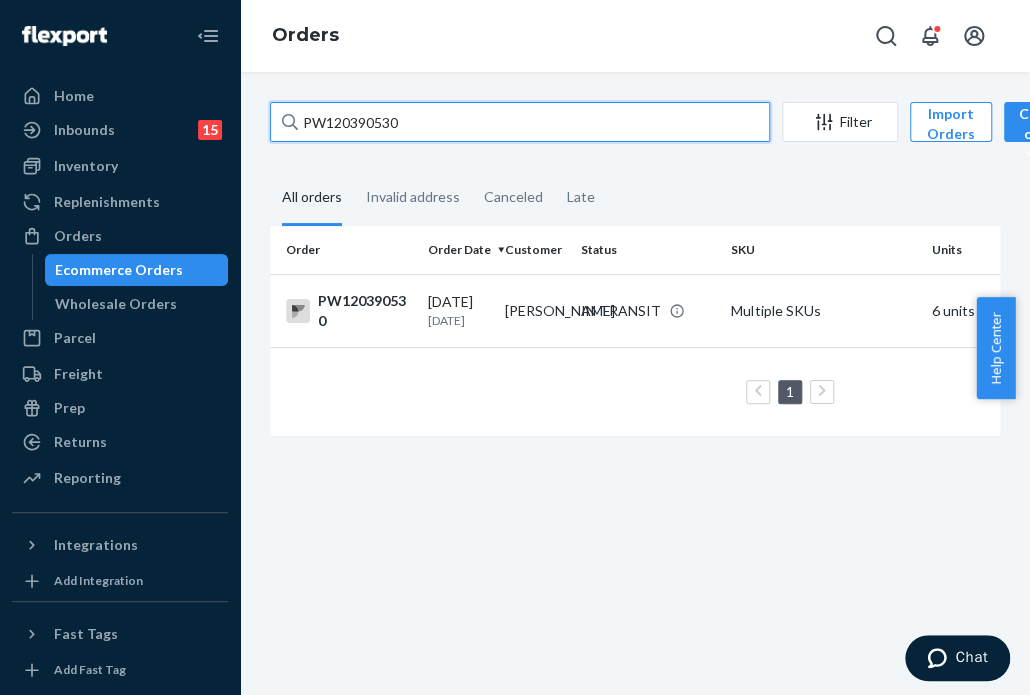 paste on "69088" 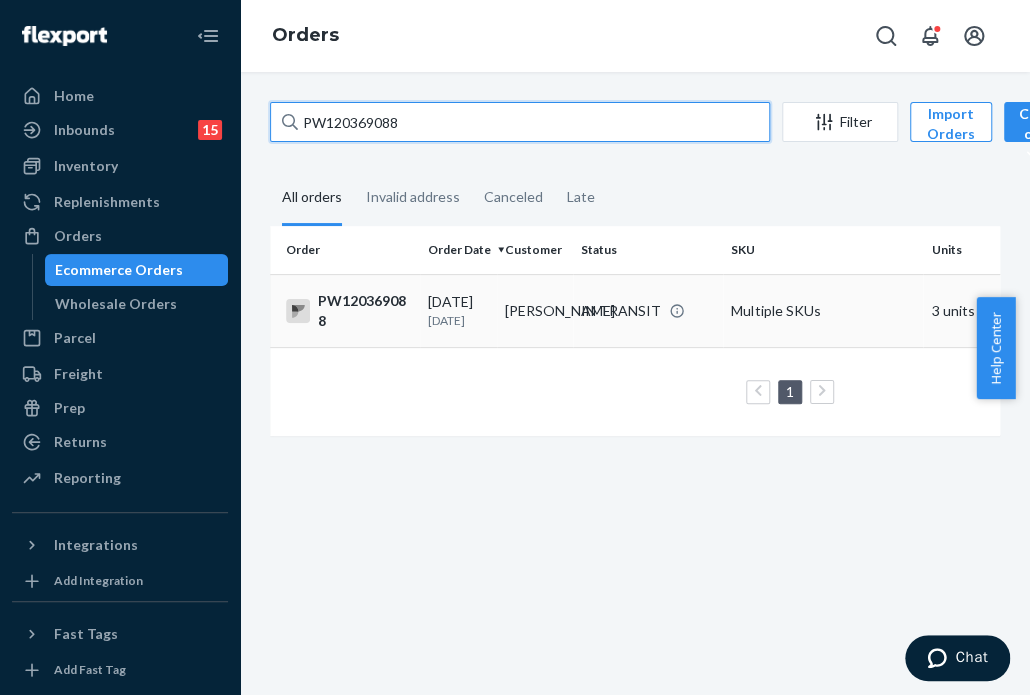 type on "PW120369088" 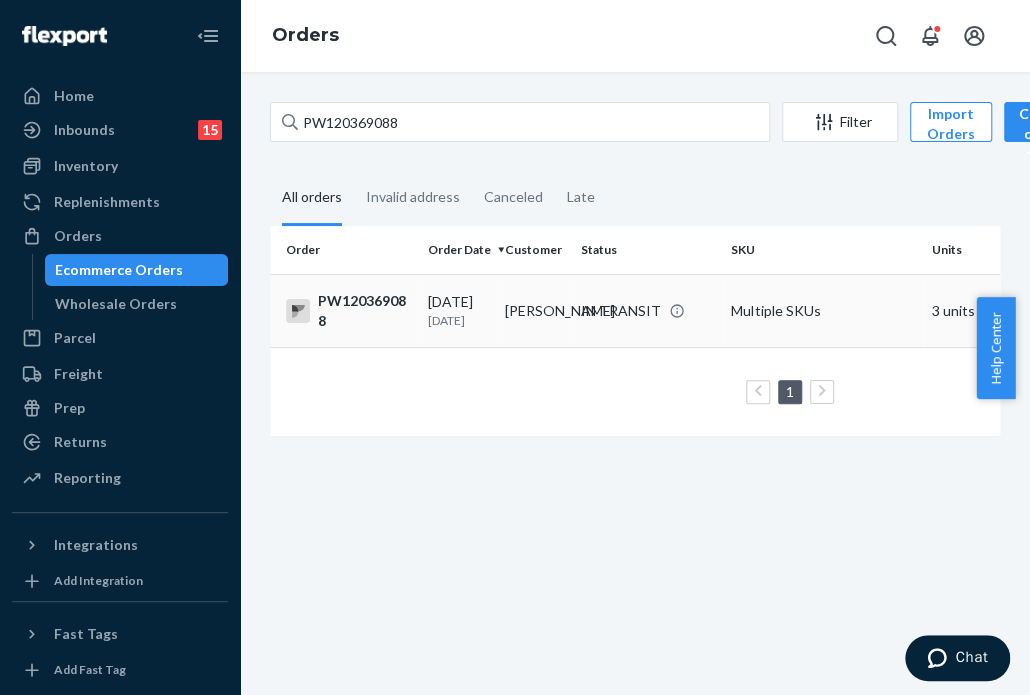 click on "[PERSON_NAME]" at bounding box center [535, 310] 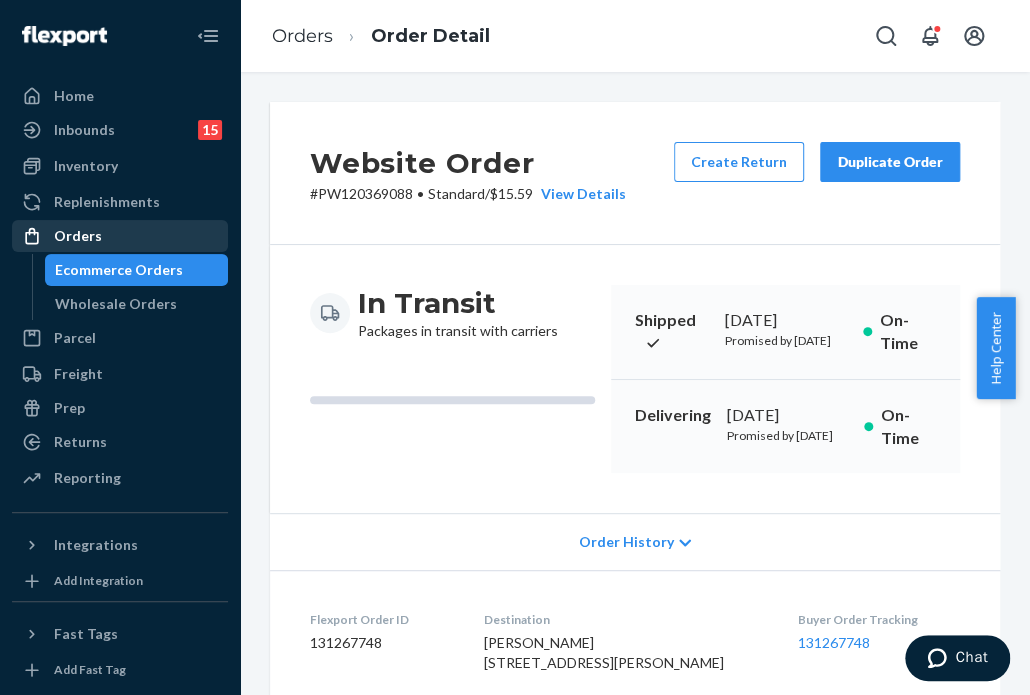 click on "Orders" at bounding box center (120, 236) 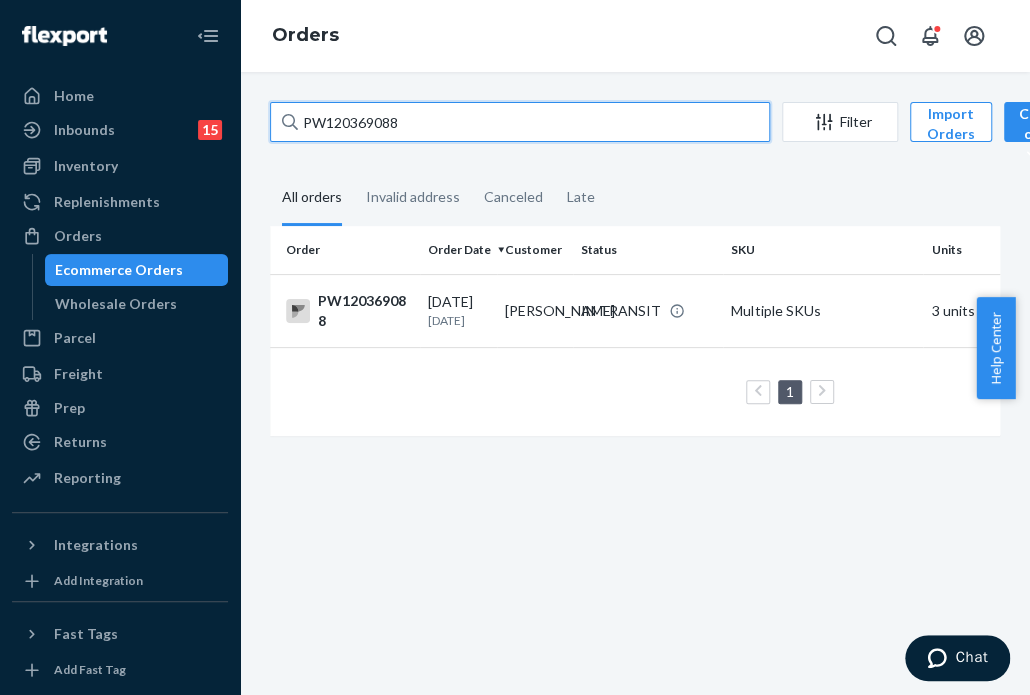 drag, startPoint x: 232, startPoint y: 118, endPoint x: 432, endPoint y: 139, distance: 201.09947 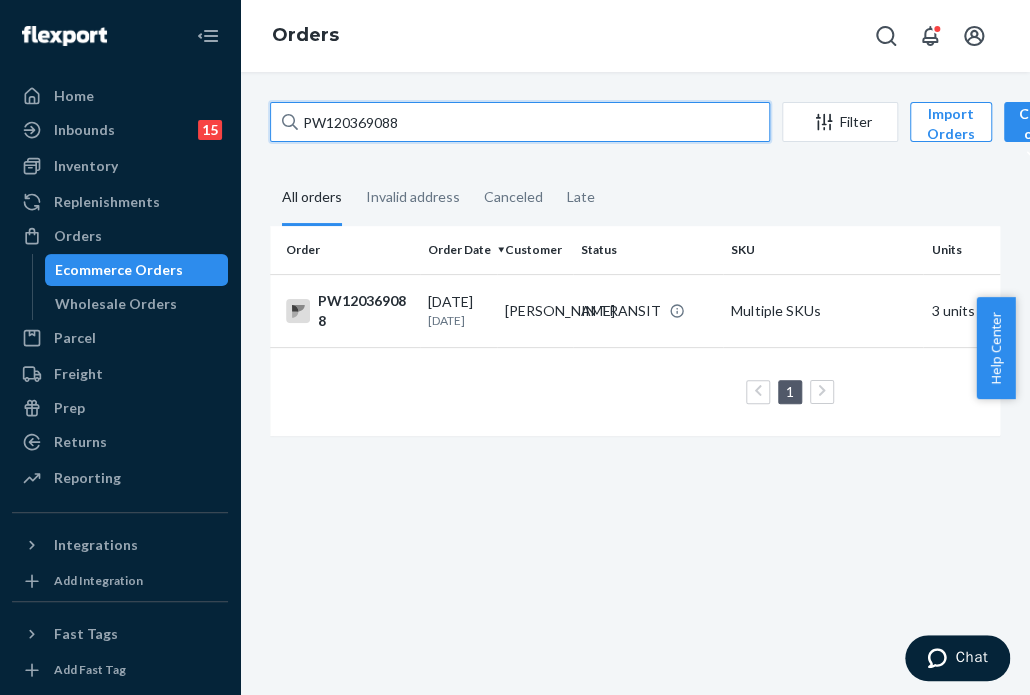 click on "PW120369088" at bounding box center [520, 122] 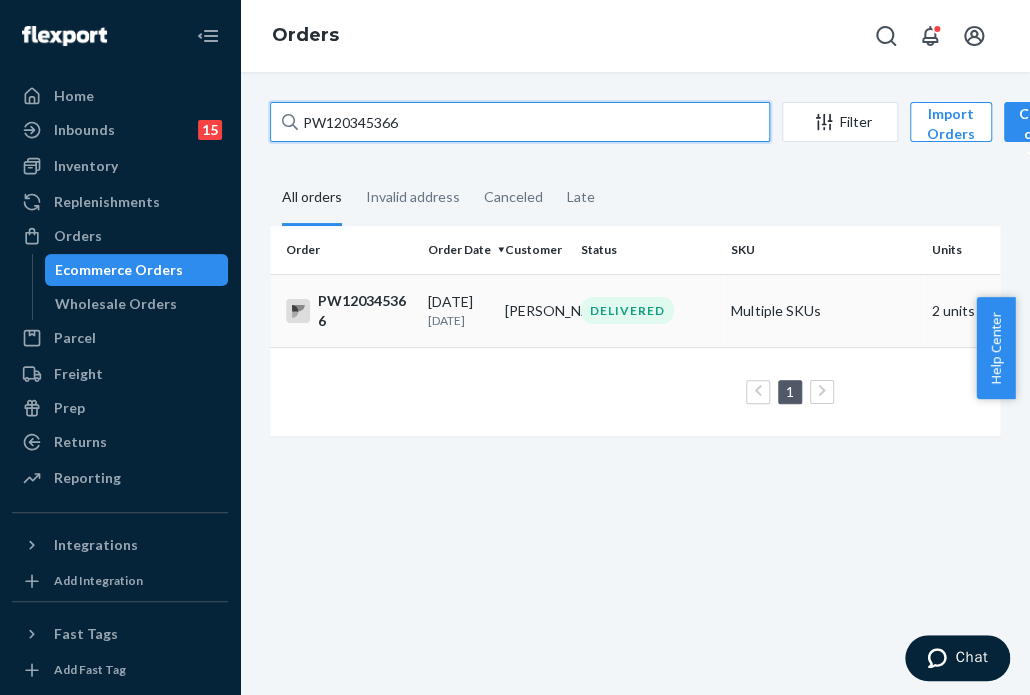 type on "PW120345366" 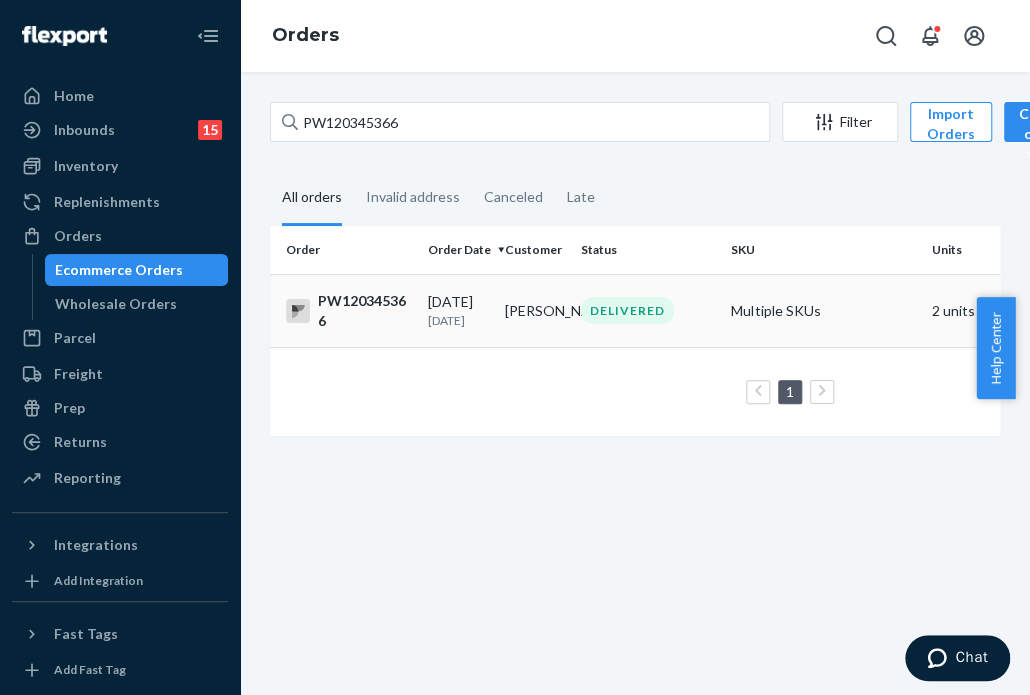 click on "[PERSON_NAME]" at bounding box center [535, 310] 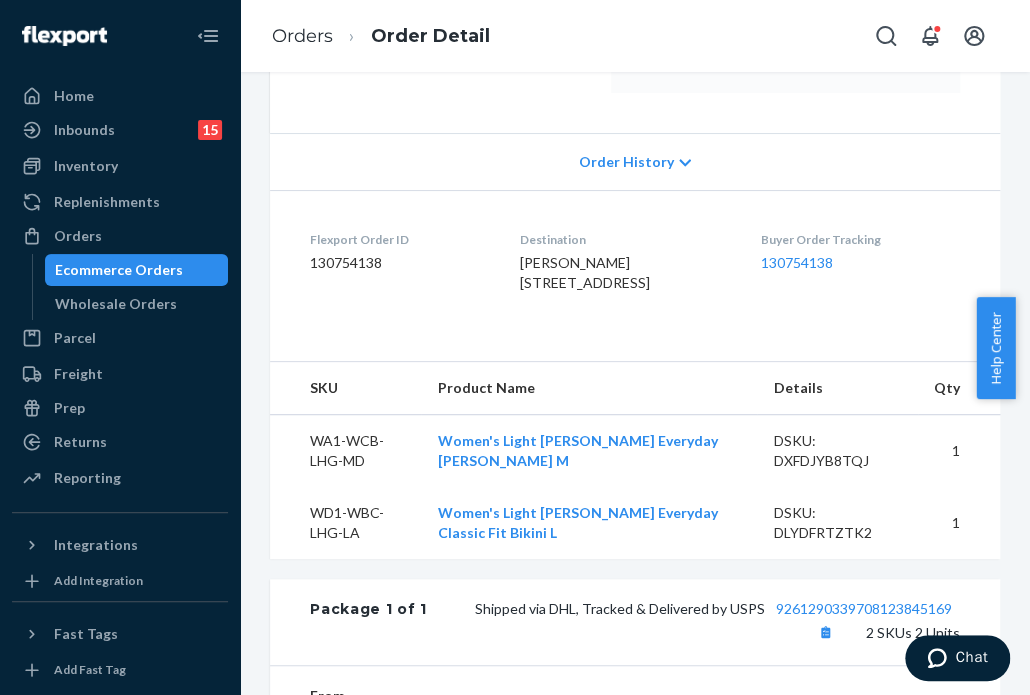 scroll, scrollTop: 887, scrollLeft: 0, axis: vertical 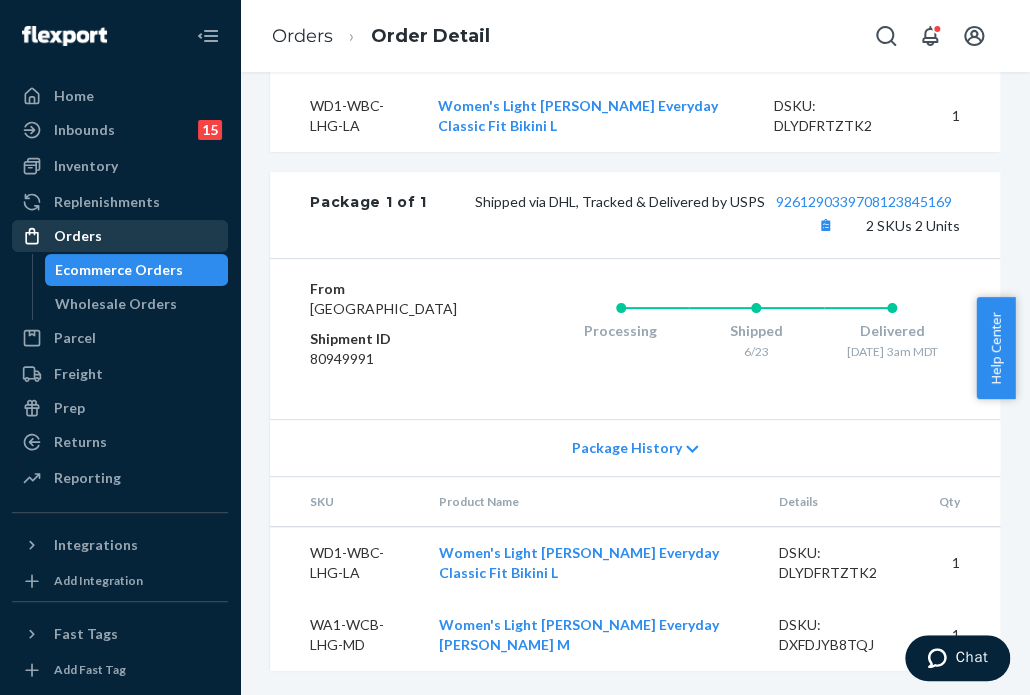 click on "Orders" at bounding box center (120, 236) 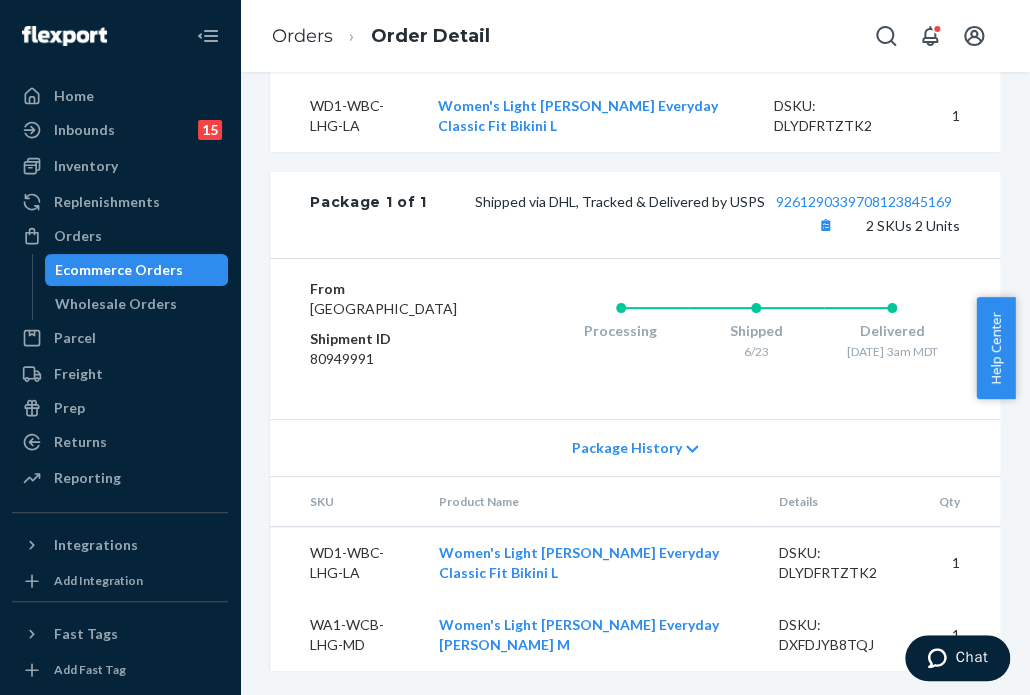 scroll, scrollTop: 0, scrollLeft: 0, axis: both 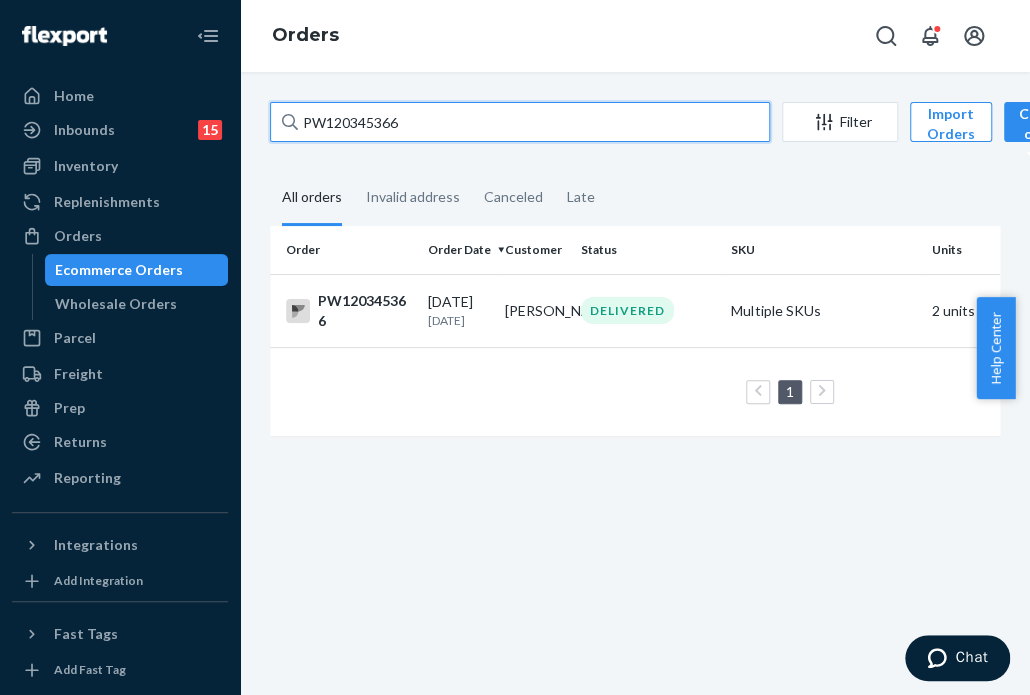 drag, startPoint x: 436, startPoint y: 110, endPoint x: 260, endPoint y: 110, distance: 176 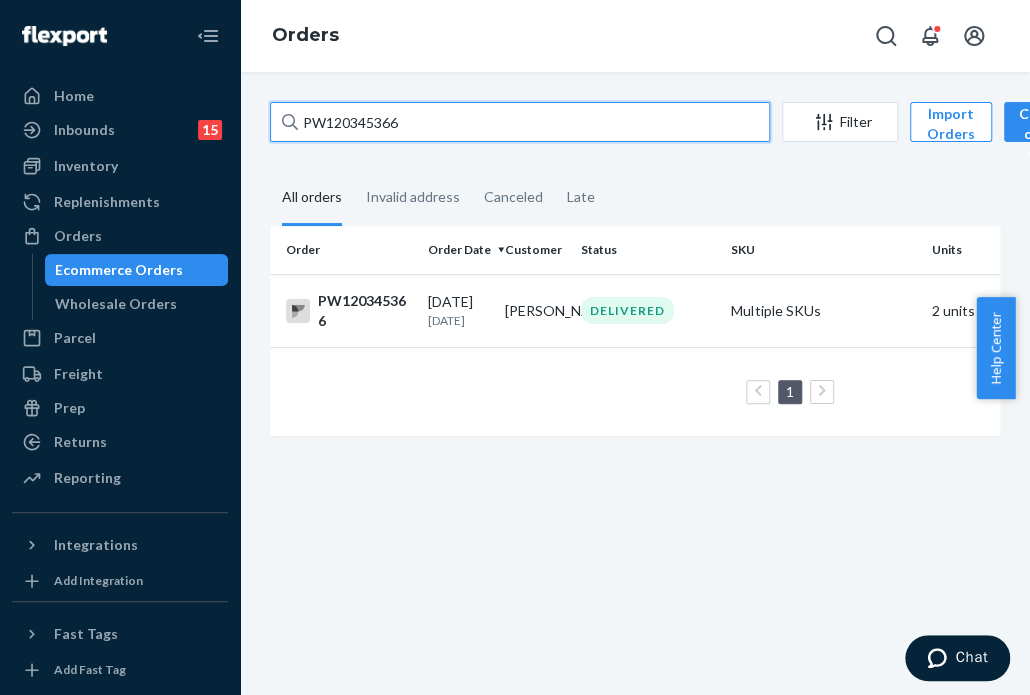 click on "Home Inbounds 15 Shipping Plans Problems 15 Inventory Products Branded Packaging Replenishments Orders Ecommerce Orders Wholesale Orders Parcel Parcel orders Integrations Freight Prep Returns All Returns Settings Packages Reporting Reports Analytics Integrations Add Integration Fast Tags Add Fast Tag Settings Talk to Support Help Center Give Feedback Orders PW120345366 Filter Import Orders Create order Ecommerce order Removal order All orders Invalid address Canceled Late Order Order Date Customer Status SKU Units Service Fee PW120345366 [DATE] [DATE] [PERSON_NAME] DELIVERED Multiple SKUs 2 units Standard $8.72 1 25 results per page" at bounding box center [515, 347] 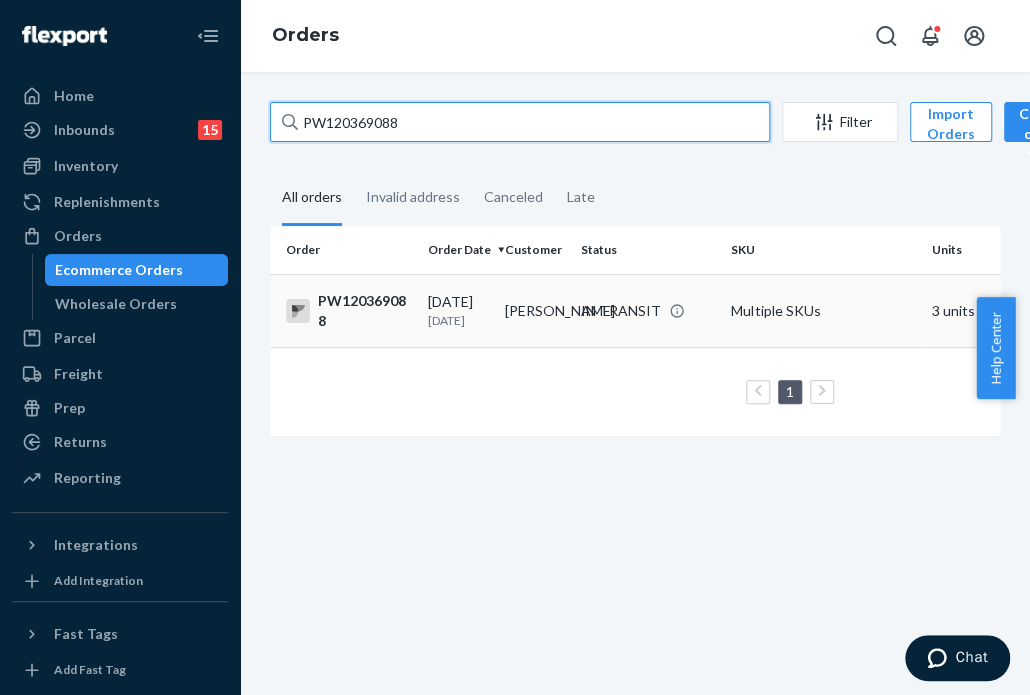 type on "PW120369088" 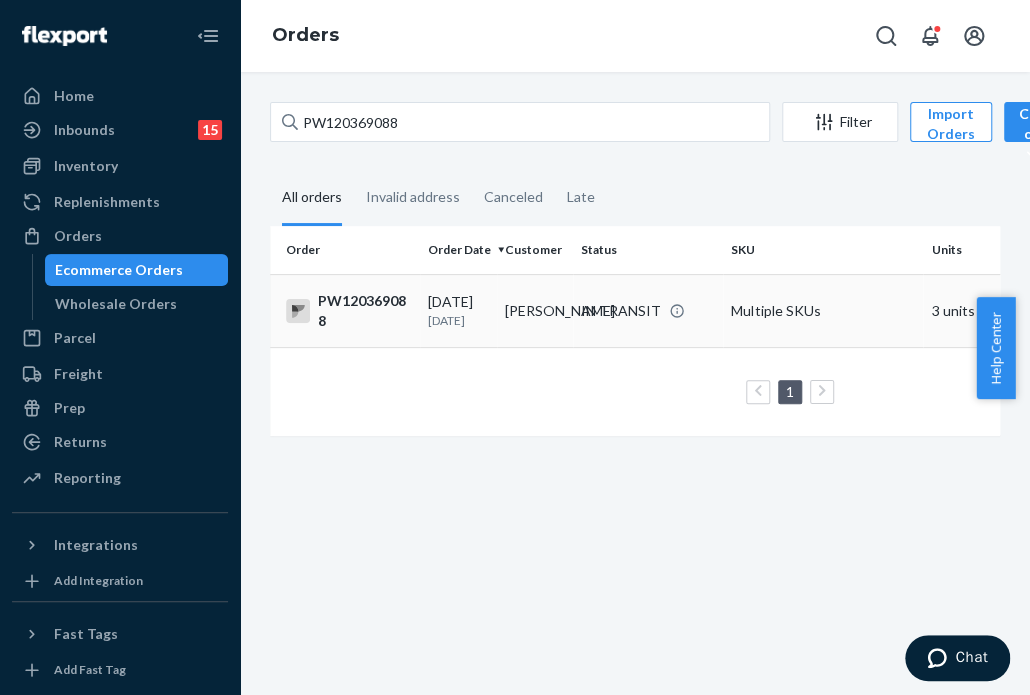 click on "IN TRANSIT" at bounding box center [648, 310] 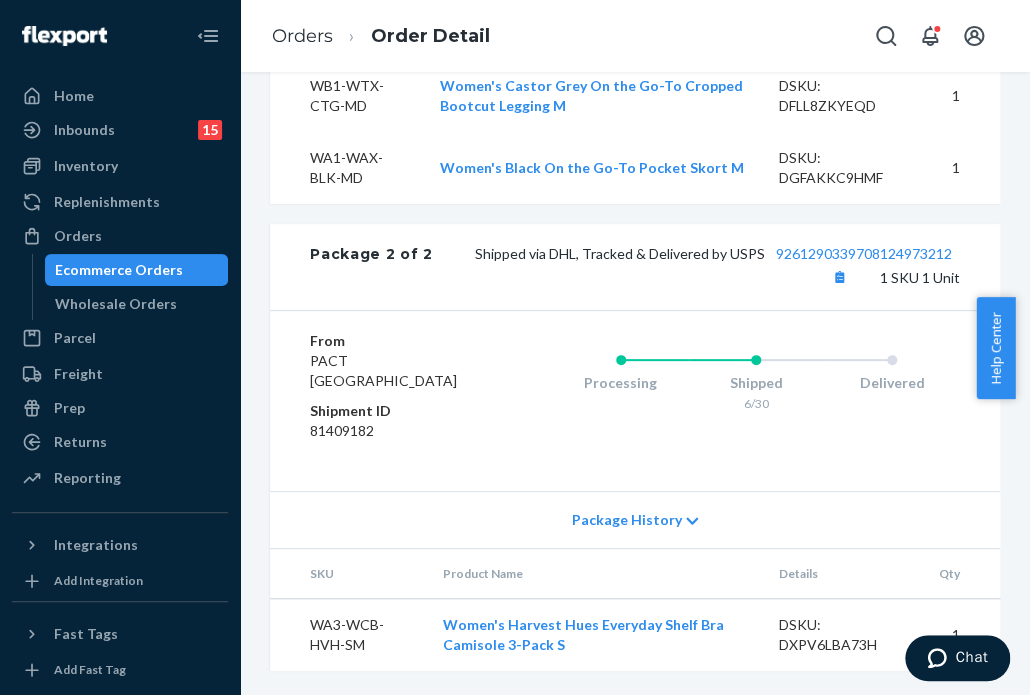 scroll, scrollTop: 1425, scrollLeft: 0, axis: vertical 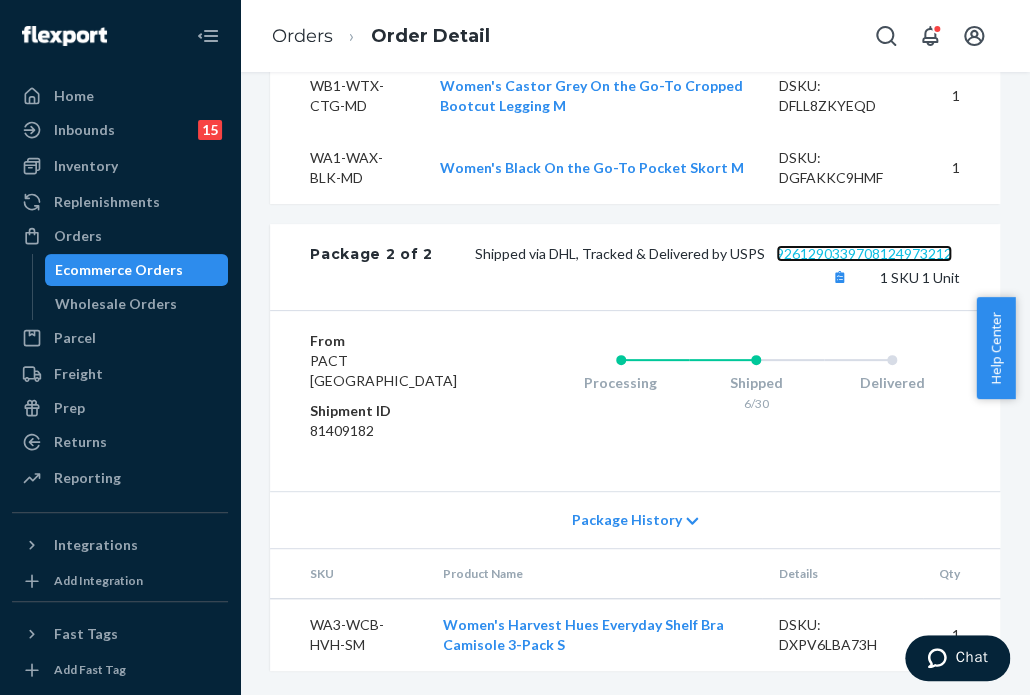click on "9261290339708124973212" at bounding box center [864, 253] 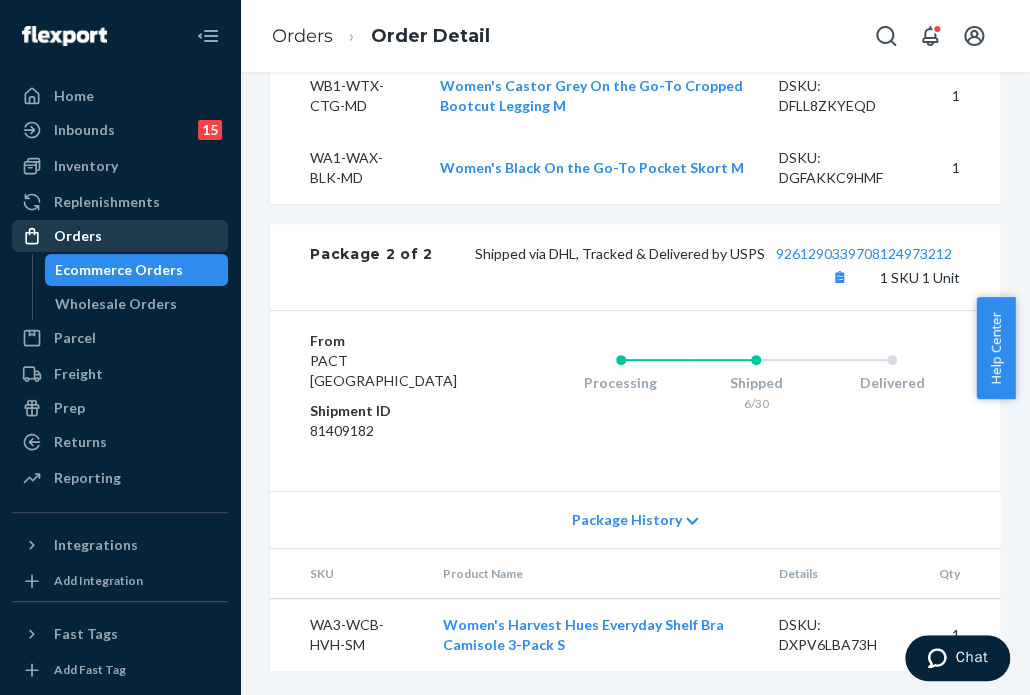 click on "Orders" at bounding box center [120, 236] 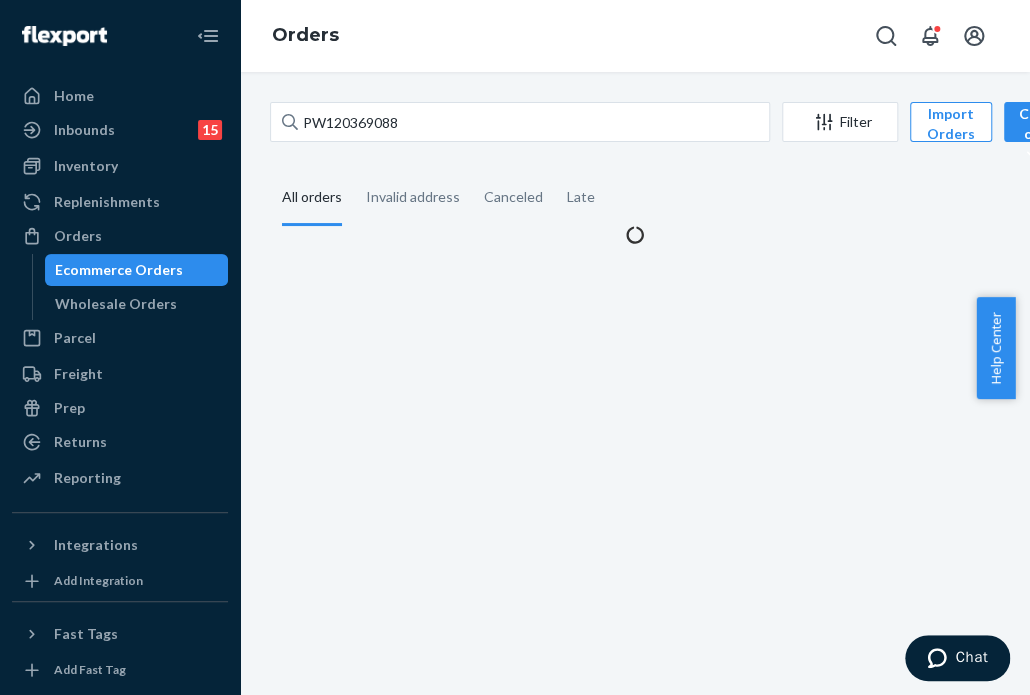 scroll, scrollTop: 0, scrollLeft: 0, axis: both 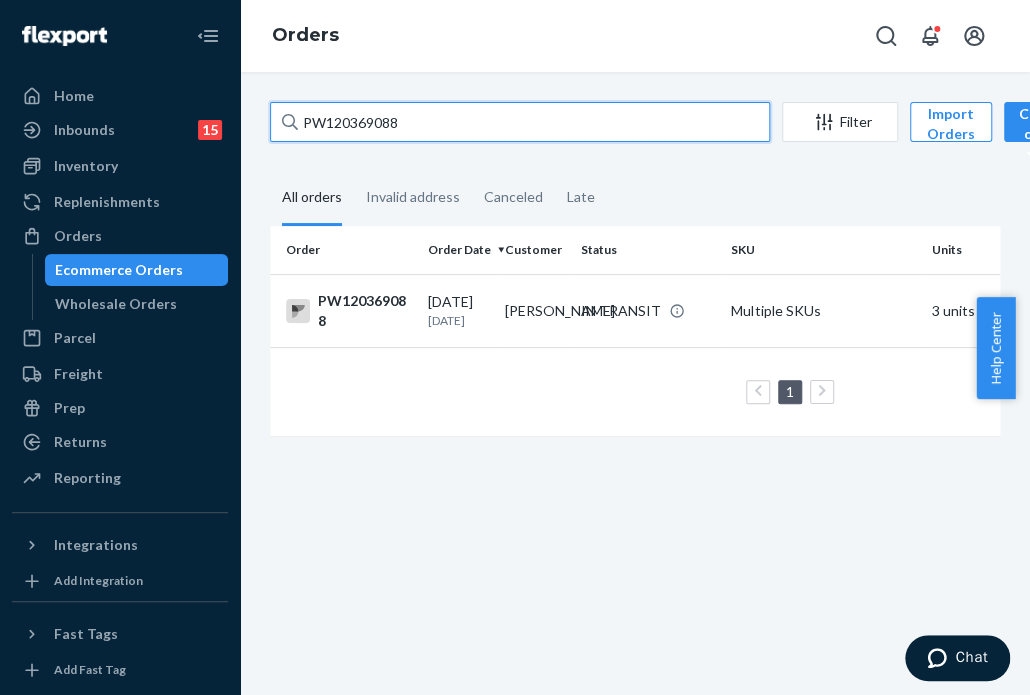 drag, startPoint x: 444, startPoint y: 125, endPoint x: 212, endPoint y: 85, distance: 235.42302 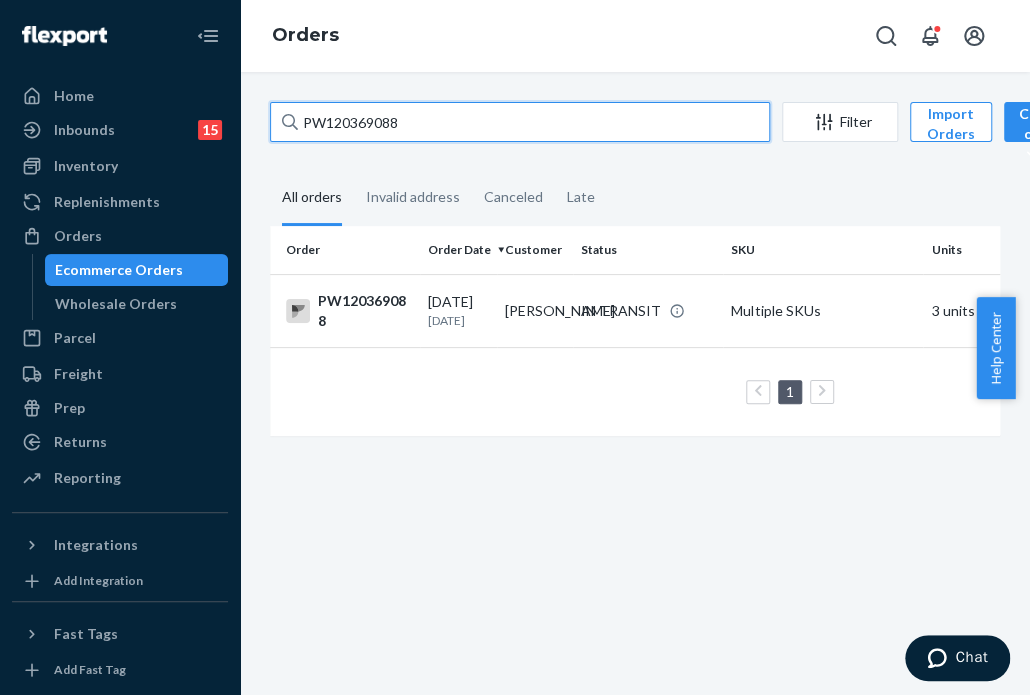 click on "Home Inbounds 15 Shipping Plans Problems 15 Inventory Products Branded Packaging Replenishments Orders Ecommerce Orders Wholesale Orders Parcel Parcel orders Integrations Freight Prep Returns All Returns Settings Packages Reporting Reports Analytics Integrations Add Integration Fast Tags Add Fast Tag Settings Talk to Support Help Center Give Feedback Orders PW120369088 Filter Import Orders Create order Ecommerce order Removal order All orders Invalid address Canceled Late Order Order Date Customer Status SKU Units Service Fee PW120369088 [DATE] [DATE] [PERSON_NAME] IN TRANSIT Multiple SKUs 3 units Standard $15.59 1 25 results per page" at bounding box center (515, 347) 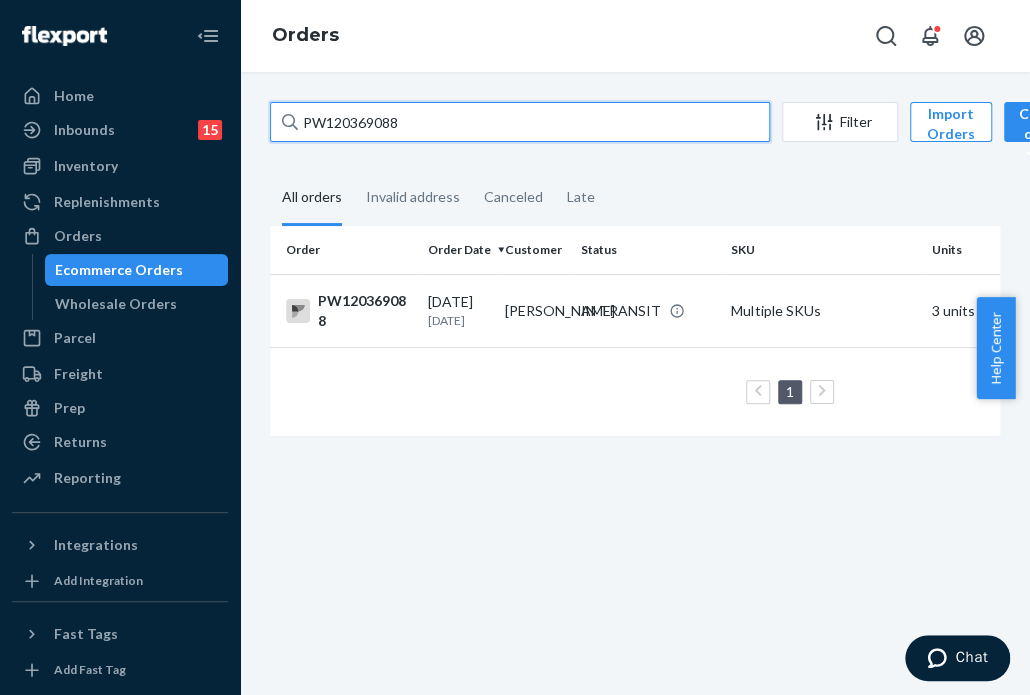 paste on "97433" 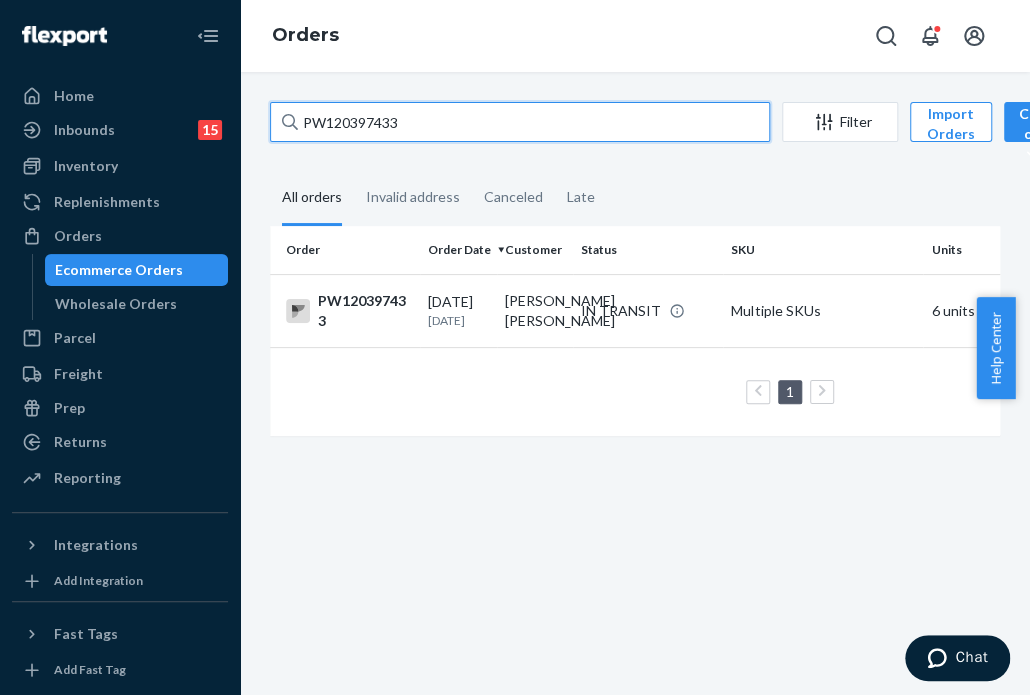 type on "PW120397433" 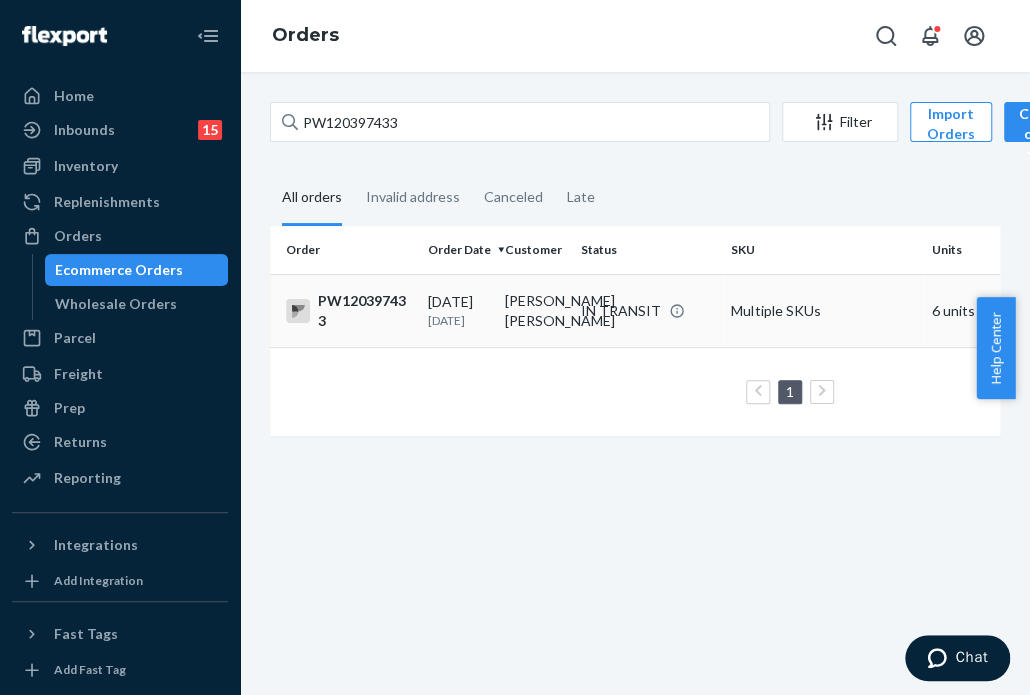 click on "[PERSON_NAME] [PERSON_NAME]" at bounding box center [535, 310] 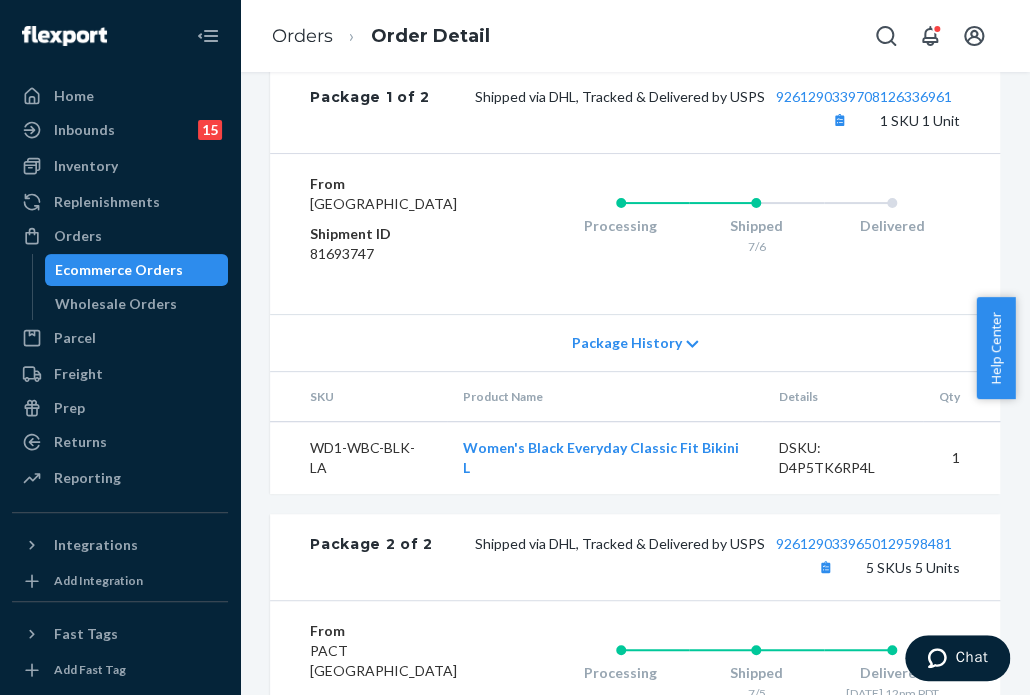 scroll, scrollTop: 957, scrollLeft: 0, axis: vertical 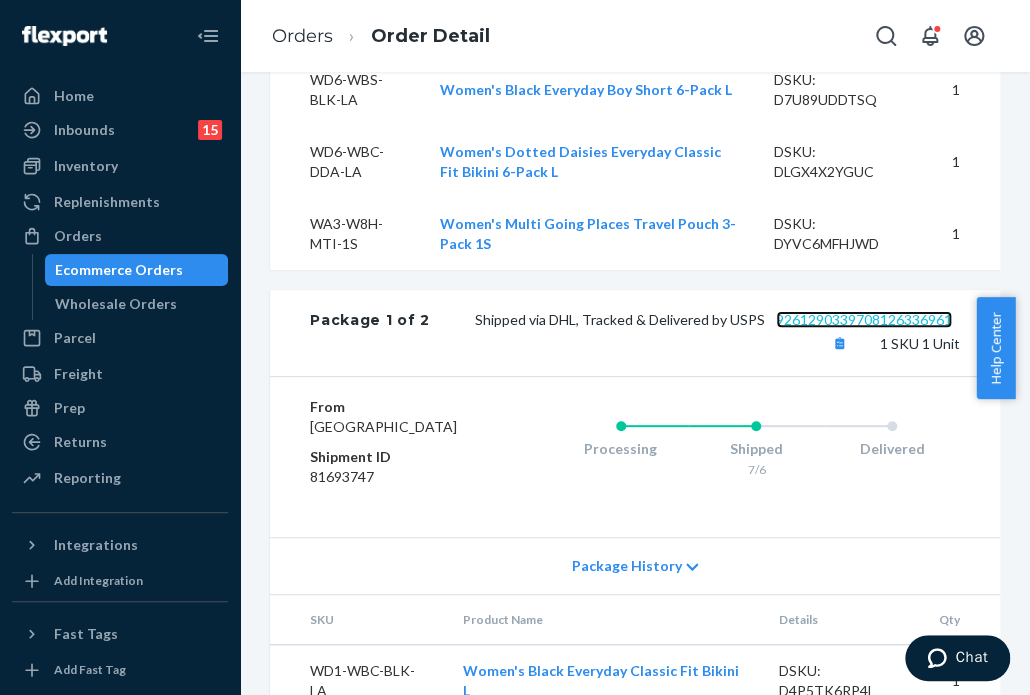 click on "9261290339708126336961" at bounding box center [864, 319] 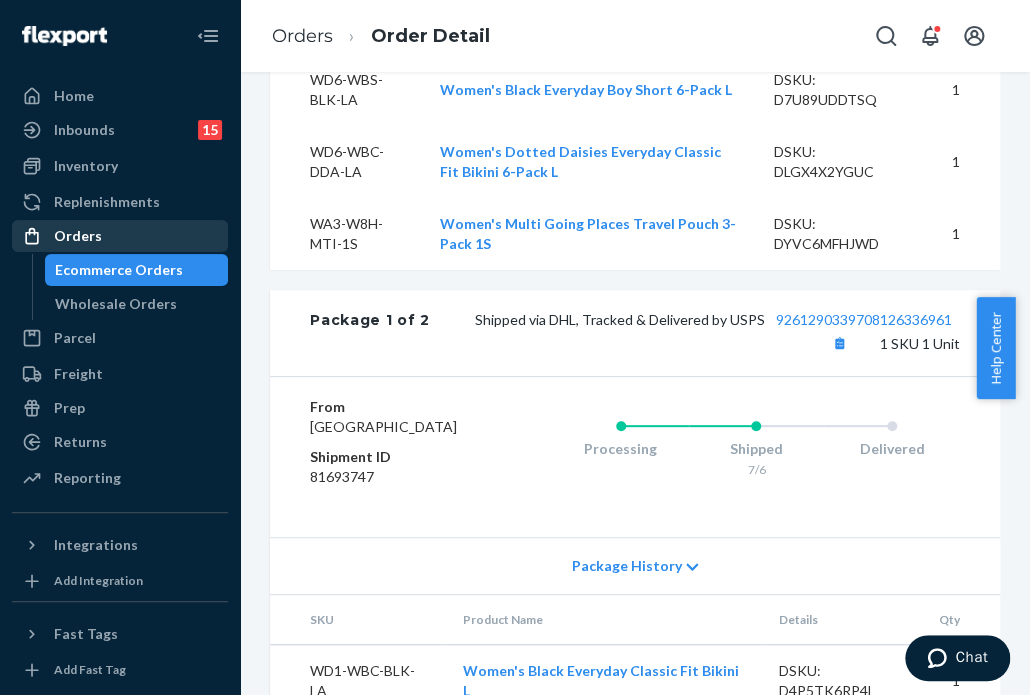 click on "Orders" at bounding box center (120, 236) 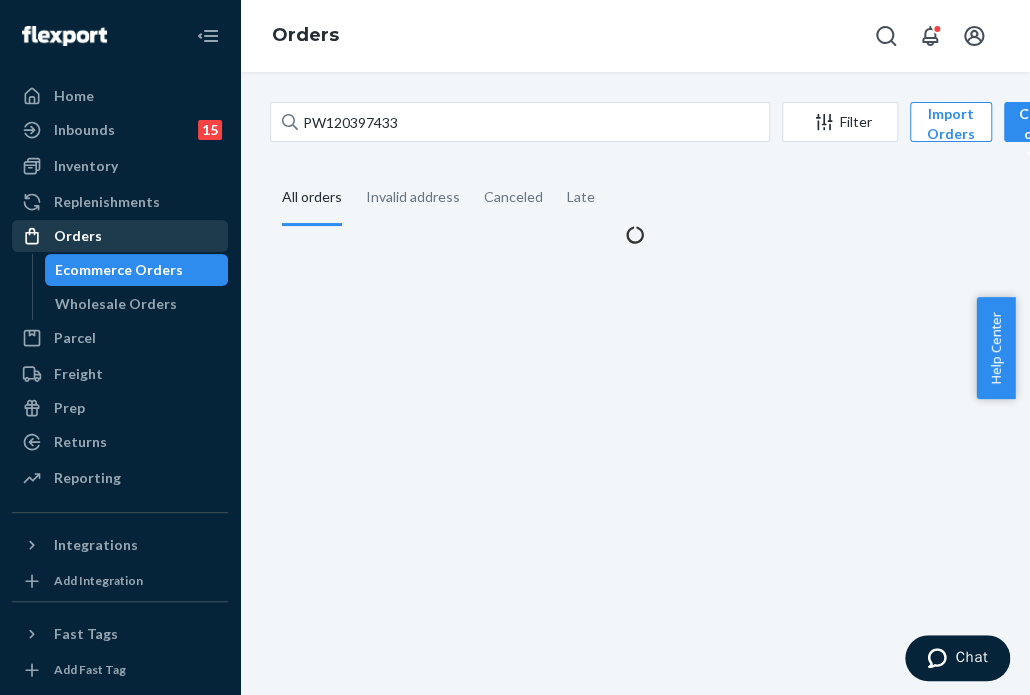 scroll, scrollTop: 0, scrollLeft: 0, axis: both 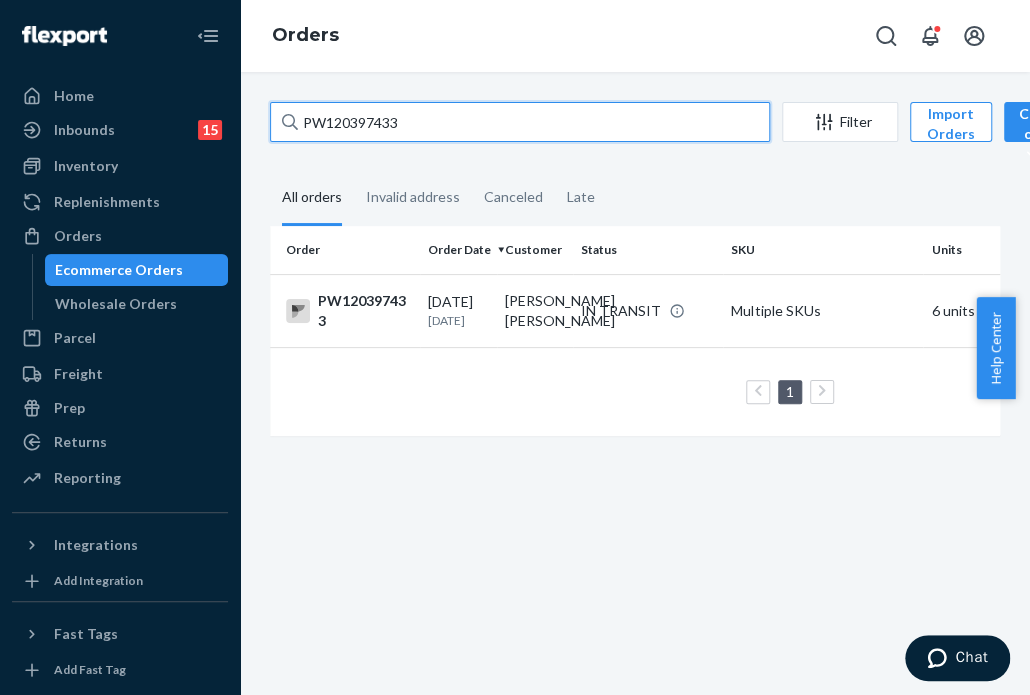 drag, startPoint x: 405, startPoint y: 123, endPoint x: -68, endPoint y: 67, distance: 476.30347 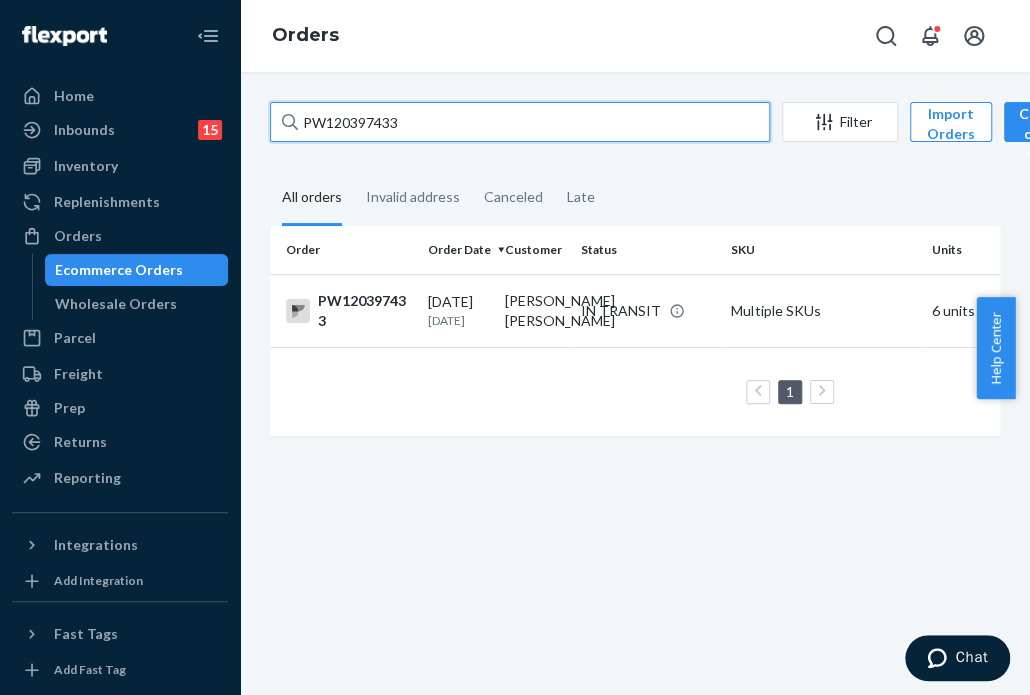 paste on "71420" 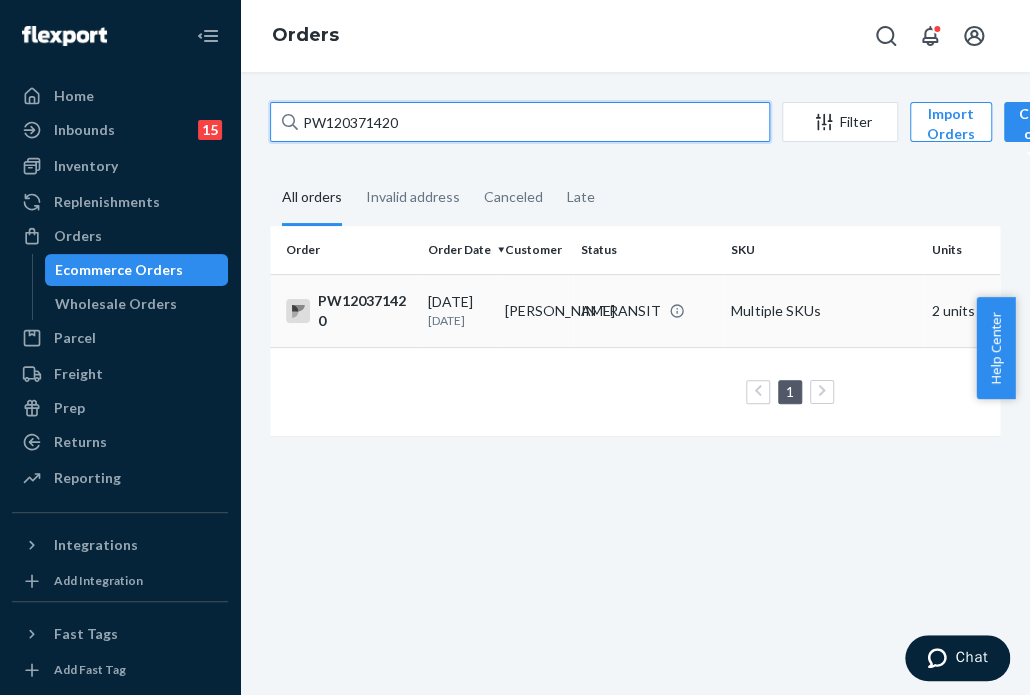 type on "PW120371420" 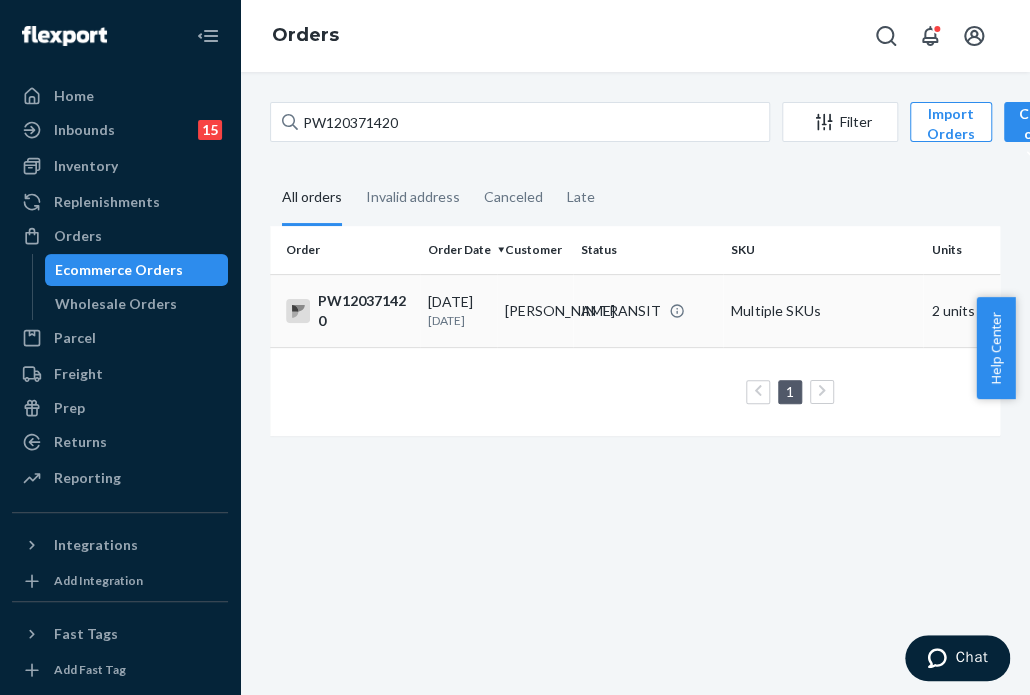 click on "[PERSON_NAME]" at bounding box center [535, 310] 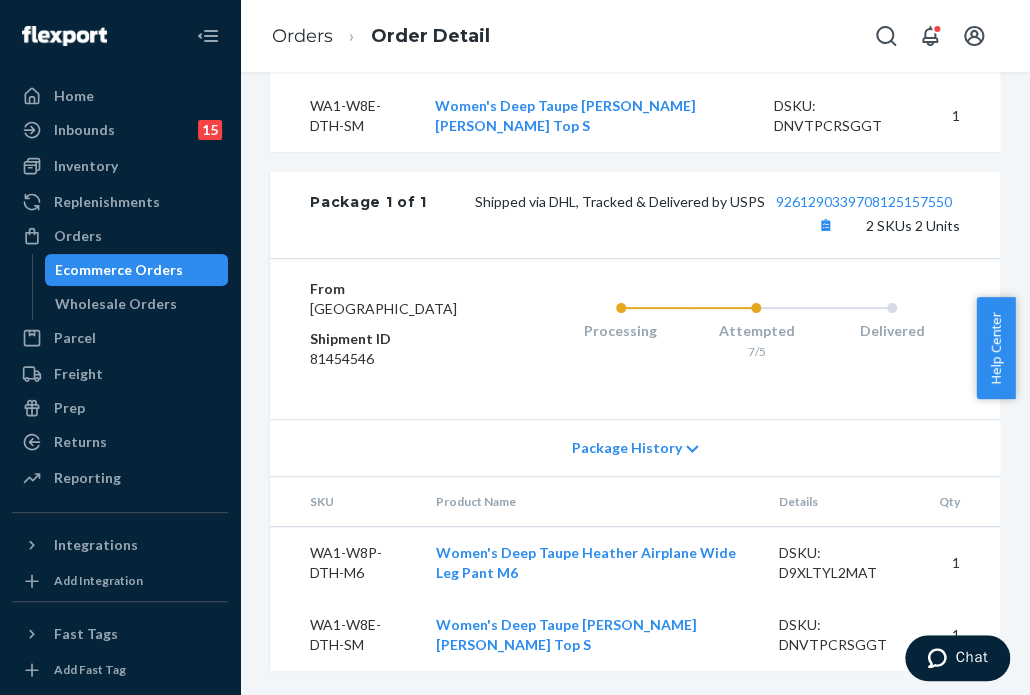scroll, scrollTop: 900, scrollLeft: 0, axis: vertical 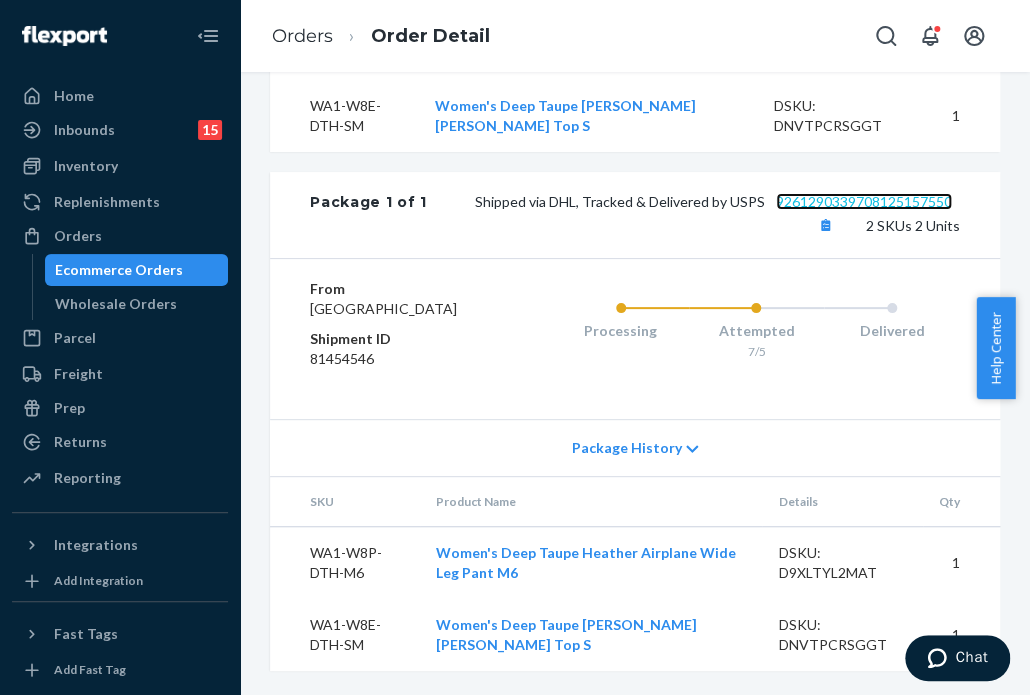 click on "9261290339708125157550" at bounding box center (864, 201) 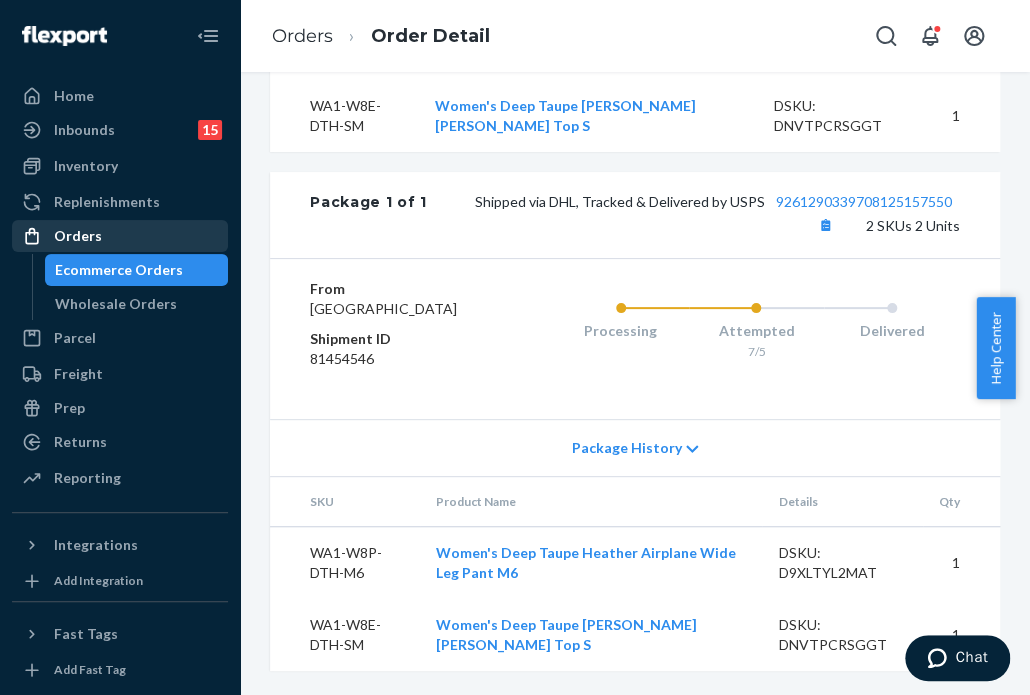 click on "Orders" at bounding box center [120, 236] 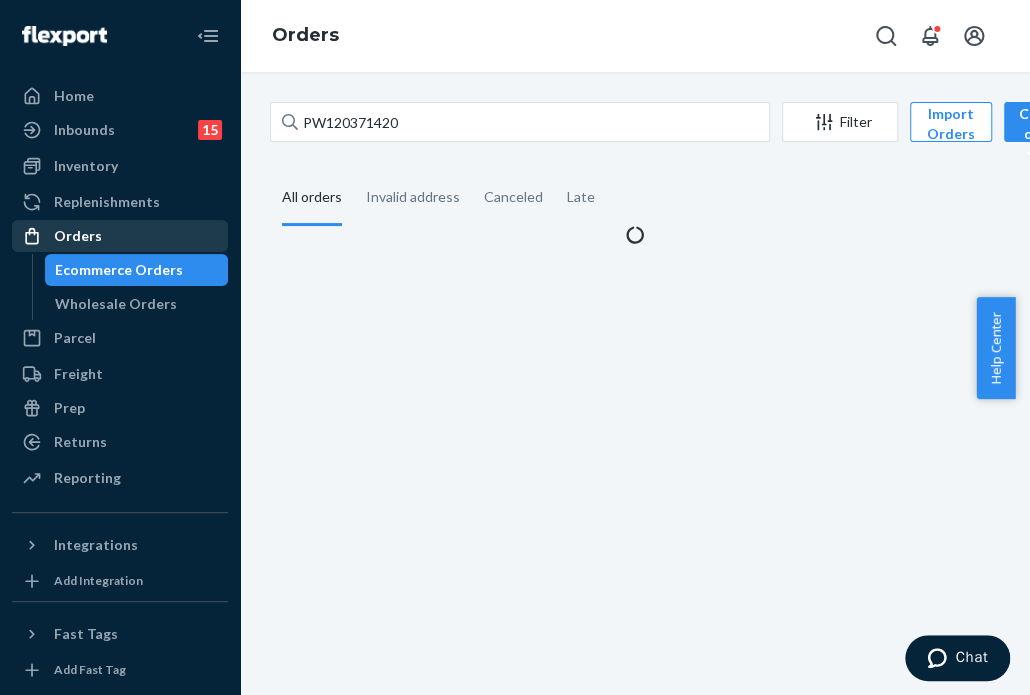 scroll, scrollTop: 0, scrollLeft: 0, axis: both 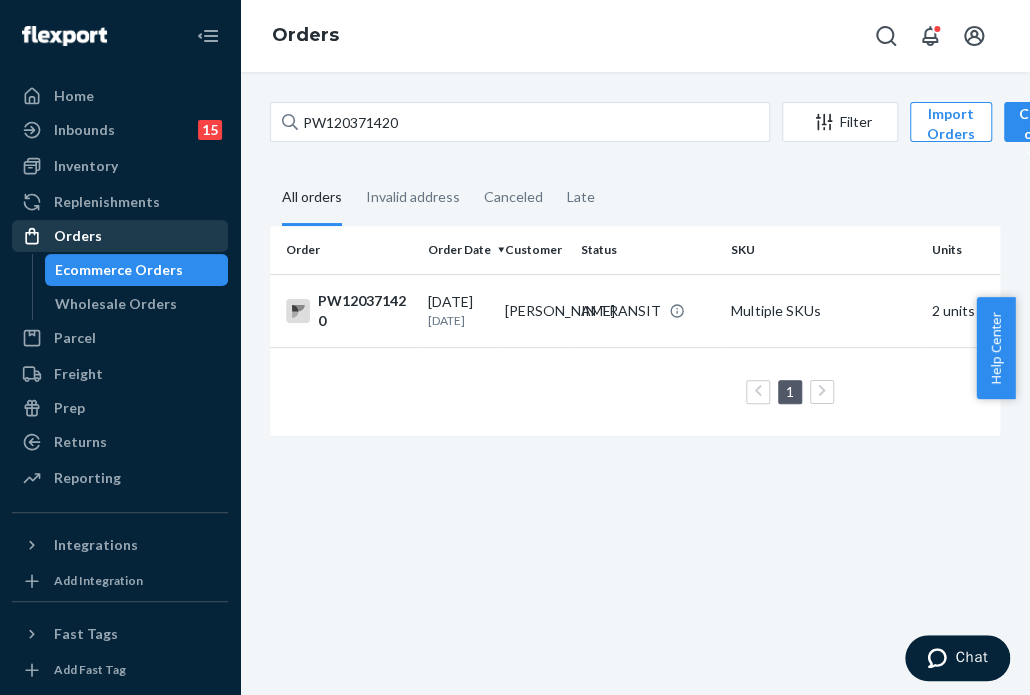 click on "Orders" at bounding box center (78, 236) 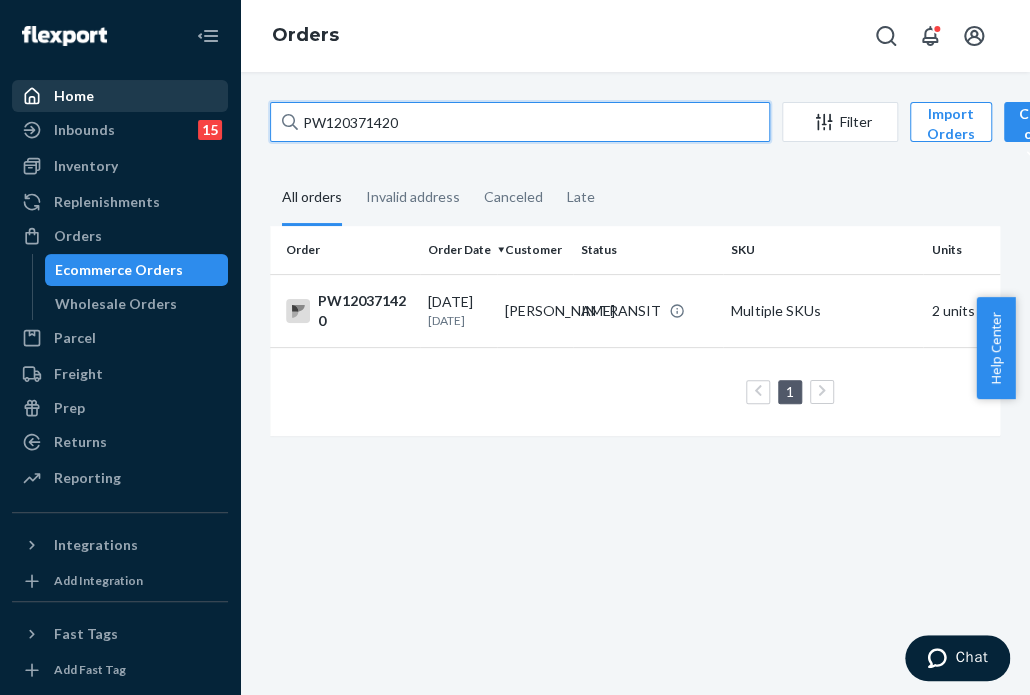 drag, startPoint x: 446, startPoint y: 123, endPoint x: 206, endPoint y: 111, distance: 240.29982 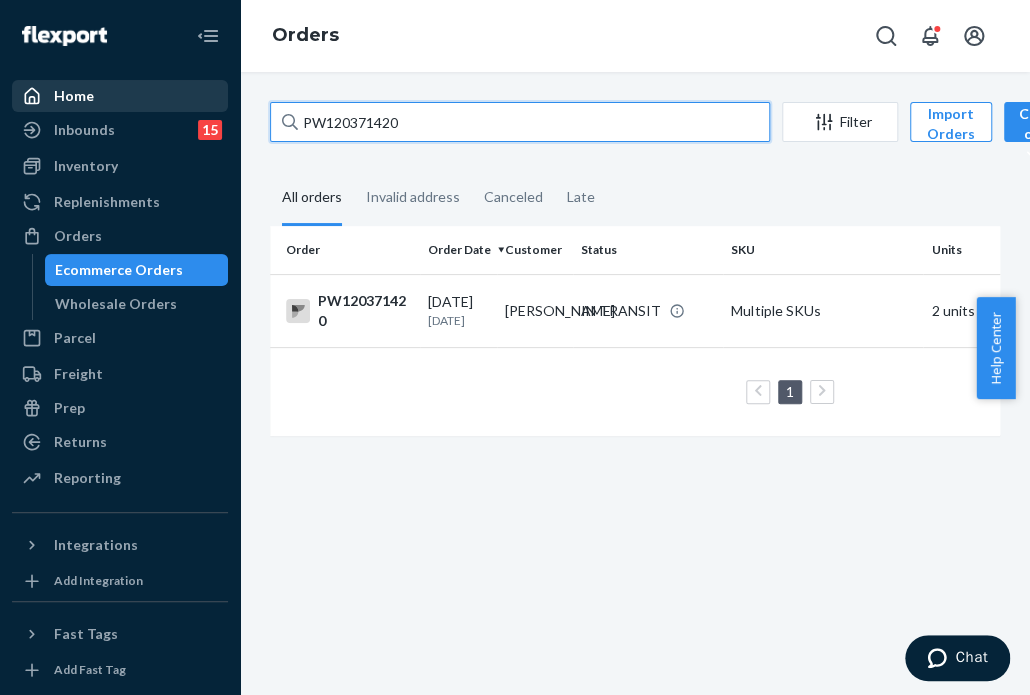 click on "Home Inbounds 15 Shipping Plans Problems 15 Inventory Products Branded Packaging Replenishments Orders Ecommerce Orders Wholesale Orders Parcel Parcel orders Integrations Freight Prep Returns All Returns Settings Packages Reporting Reports Analytics Integrations Add Integration Fast Tags Add Fast Tag Settings Talk to Support Help Center Give Feedback Orders PW120371420 Filter Import Orders Create order Ecommerce order Removal order All orders Invalid address Canceled Late Order Order Date Customer Status SKU Units Service Fee PW120371420 [DATE] [DATE] [PERSON_NAME] IN TRANSIT Multiple SKUs 2 units Expedited 3 Day $9.55 1 25 results per page" at bounding box center [515, 347] 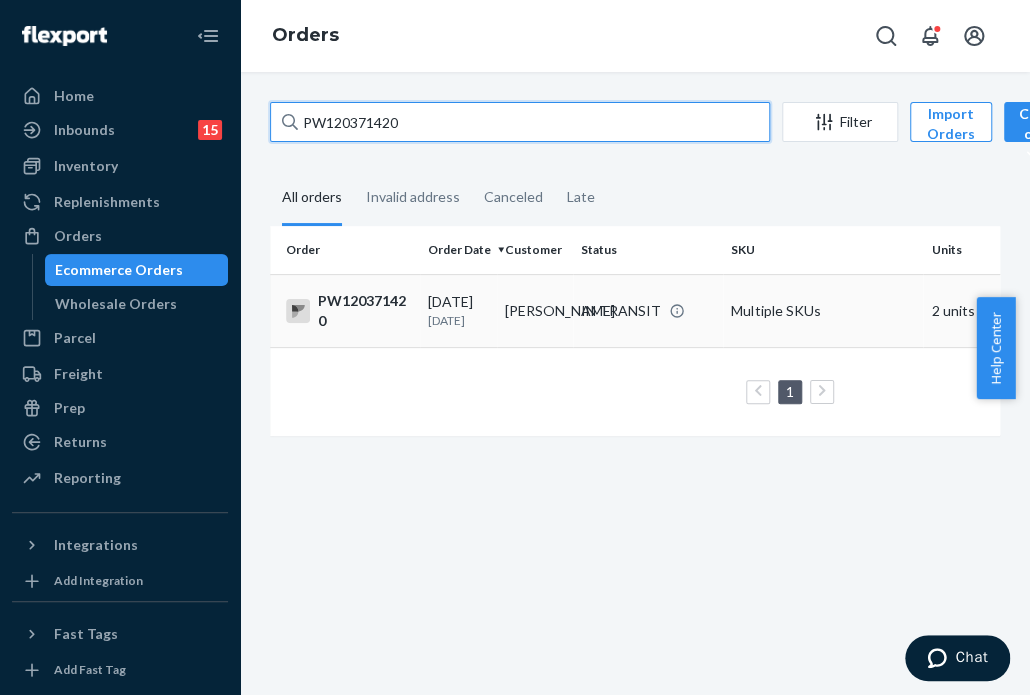 paste on "400869" 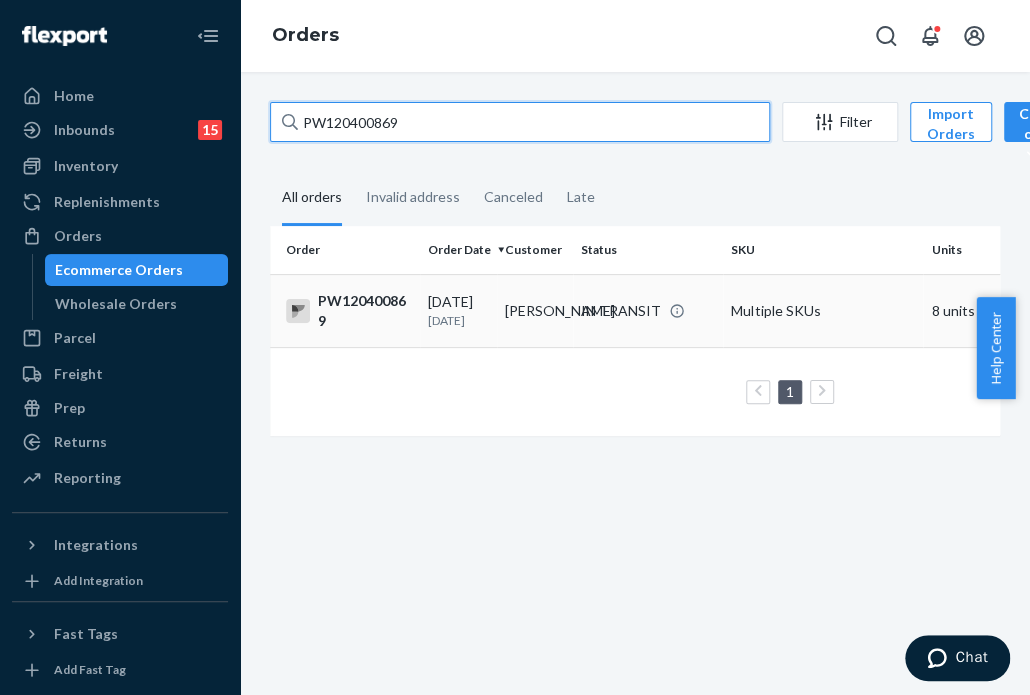 type on "PW120400869" 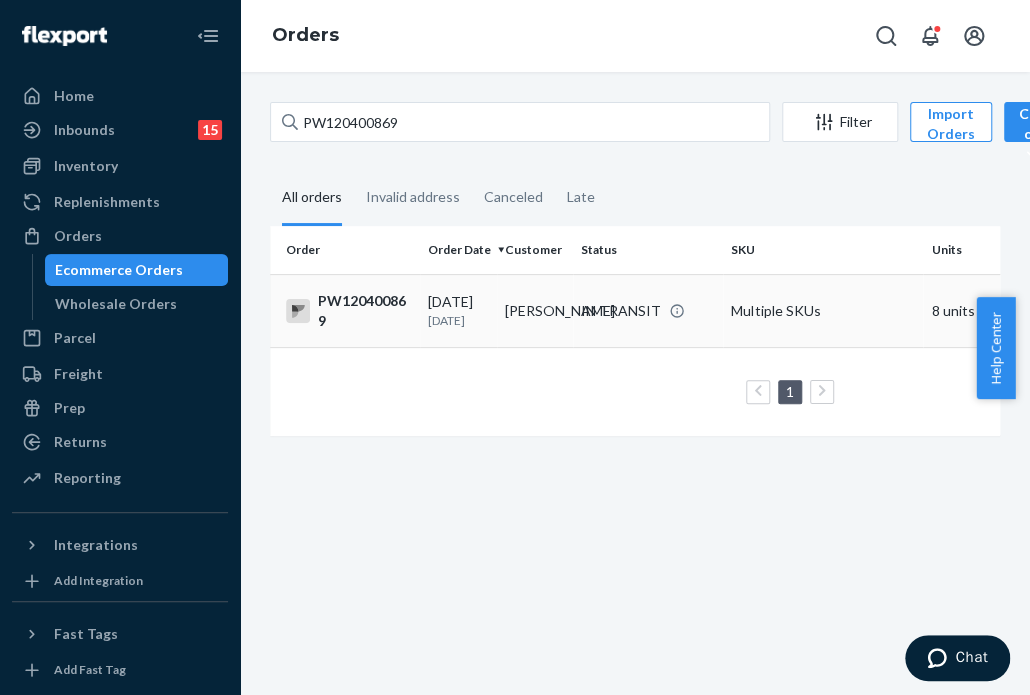 click on "IN TRANSIT" at bounding box center [648, 310] 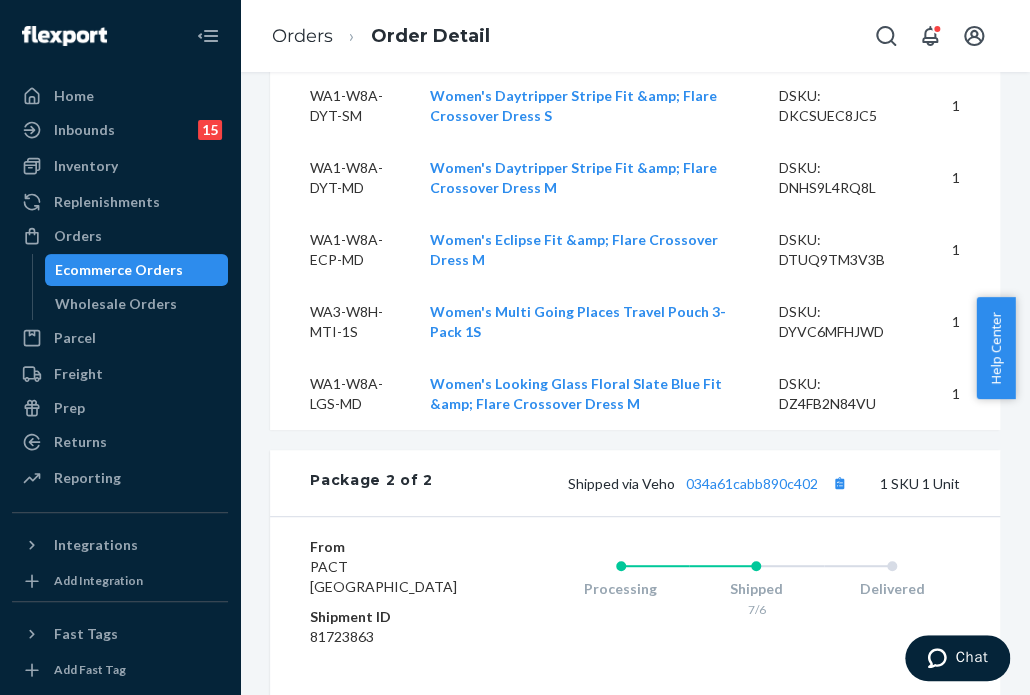 scroll, scrollTop: 2105, scrollLeft: 0, axis: vertical 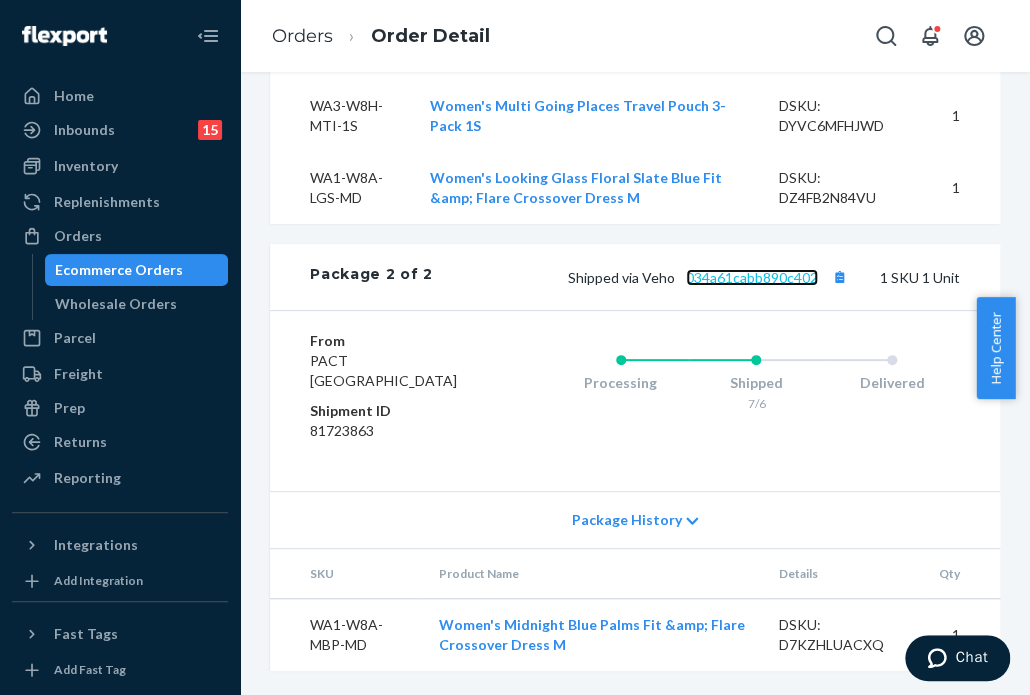 click on "034a61cabb890c402" at bounding box center (752, 277) 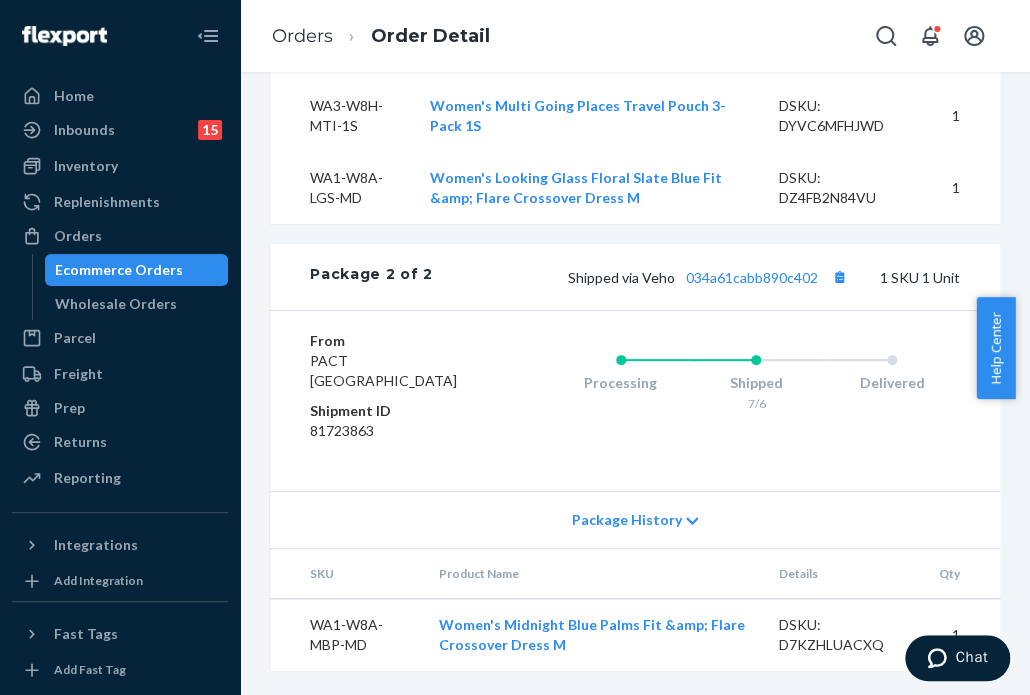 click on "Website Order # PW120400869 • Standard  /  $17.46 View Details Create Return Duplicate Order In Transit Packages in transit with carriers Shipped [DATE] Promised by [DATE] On-Time Delivering [DATE] Promised by [DATE] On-Time Order History Flexport Order ID 131723427 Destination [PERSON_NAME]
[STREET_ADDRESS][PERSON_NAME][PERSON_NAME]
US Buyer Order Tracking 131723427 SKU Product Name Details Qty WA1-W8A-DYT-MD Women's Daytripper Stripe Fit &amp; Flare Crossover Dress M DSKU: DNHS9L4RQ8L 1 WA1-W8A-DYT-SM Women's Daytripper Stripe Fit &amp; Flare Crossover Dress S DSKU: DKCSUEC8JC5 1 WA1-W8A-ECP-MD Women's Eclipse Fit &amp; Flare Crossover Dress M DSKU: DTUQ9TM3V3B 1 WA1-W8A-MBP-MD Women's Midnight Blue Palms Fit &amp; Flare Crossover Dress M DSKU: D7KZHLUACXQ 1 WA1-W8A-MBP-SM Women's Midnight Blue Palms Fit &amp; Flare Crossover Dress S DSKU: DG52UNT25YT 1 WA1-W8A-LGS-MD Women's Looking Glass Floral Slate Blue Fit &amp; Flare Crossover Dress M DSKU: DZ4FB2N84VU 1 WA1-W8A-LGS-SM 1" at bounding box center [635, -617] 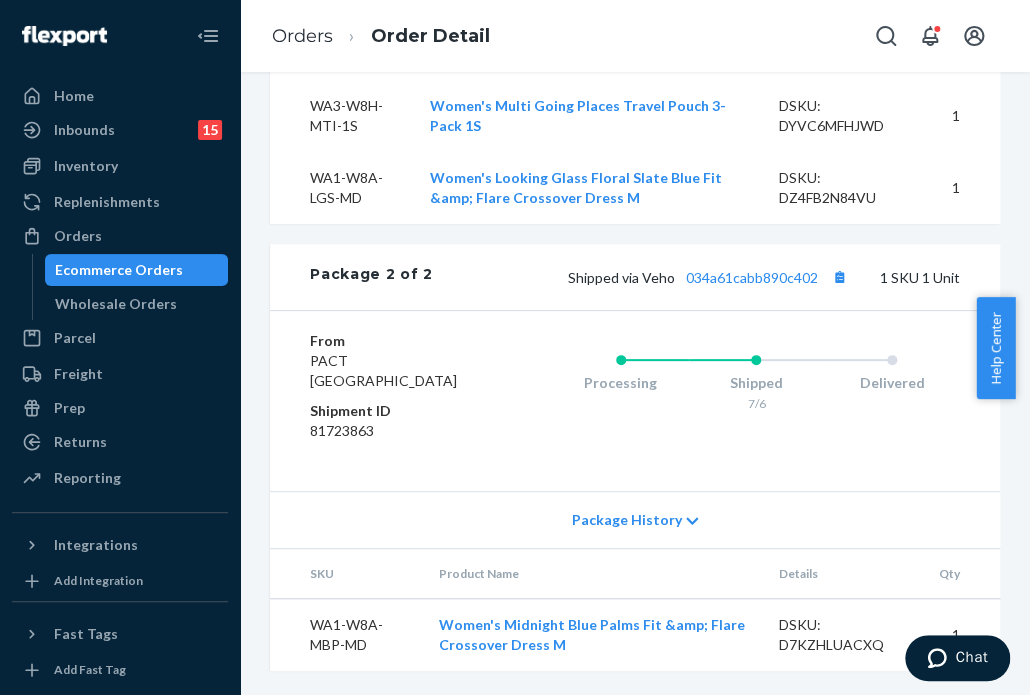 scroll, scrollTop: 2105, scrollLeft: 0, axis: vertical 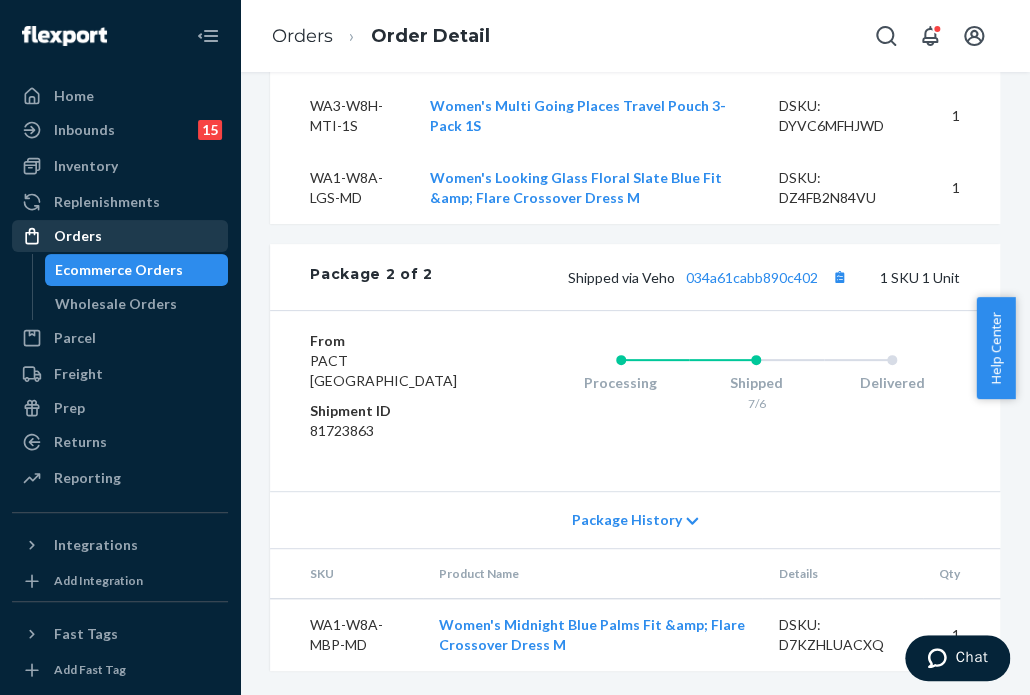 click on "Orders" at bounding box center [120, 236] 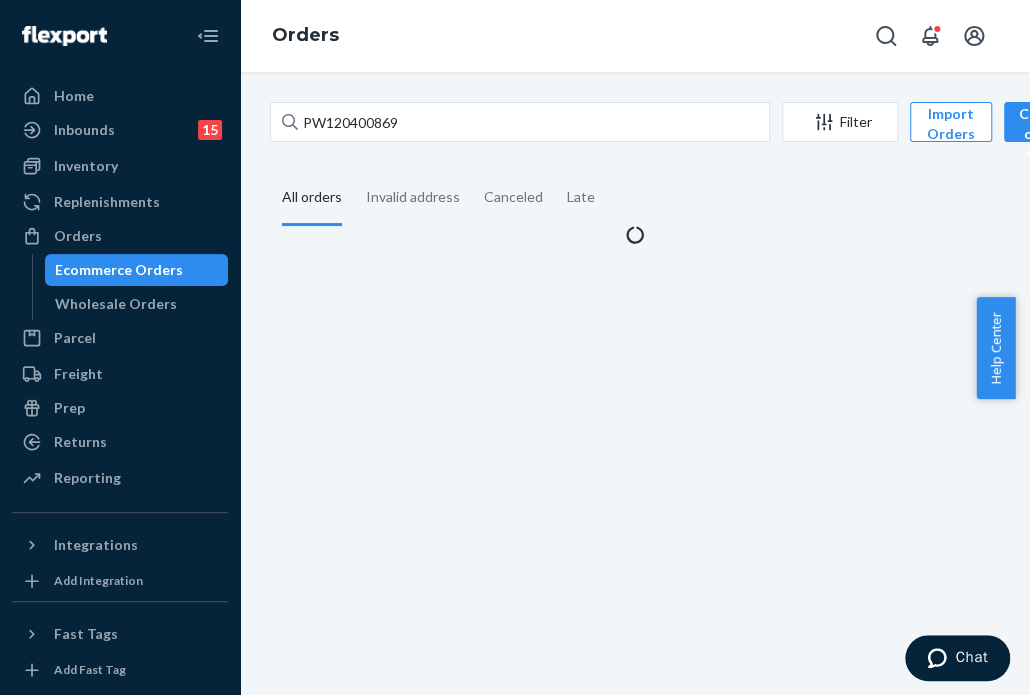 scroll, scrollTop: 0, scrollLeft: 0, axis: both 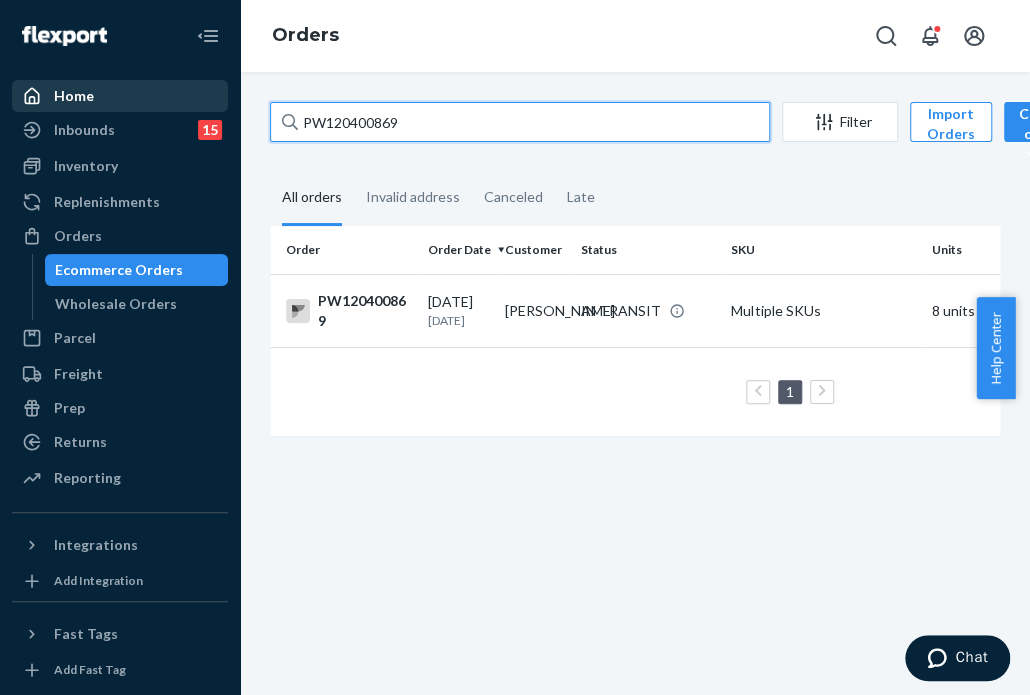 drag, startPoint x: 521, startPoint y: 110, endPoint x: 48, endPoint y: 95, distance: 473.2378 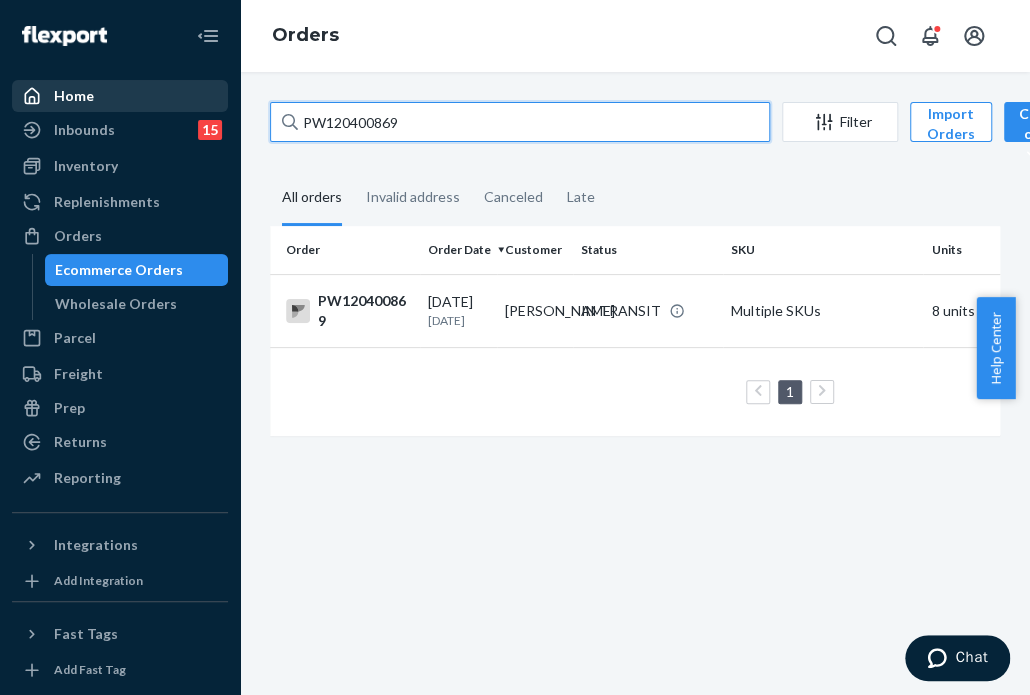 click on "Home Inbounds 15 Shipping Plans Problems 15 Inventory Products Branded Packaging Replenishments Orders Ecommerce Orders Wholesale Orders Parcel Parcel orders Integrations Freight Prep Returns All Returns Settings Packages Reporting Reports Analytics Integrations Add Integration Fast Tags Add Fast Tag Settings Talk to Support Help Center Give Feedback Orders PW120400869 Filter Import Orders Create order Ecommerce order Removal order All orders Invalid address Canceled Late Order Order Date Customer Status SKU Units Service Fee PW120400869 [DATE] [DATE] [PERSON_NAME] IN TRANSIT Multiple SKUs 8 units Standard $17.46 1 25 results per page" at bounding box center (515, 347) 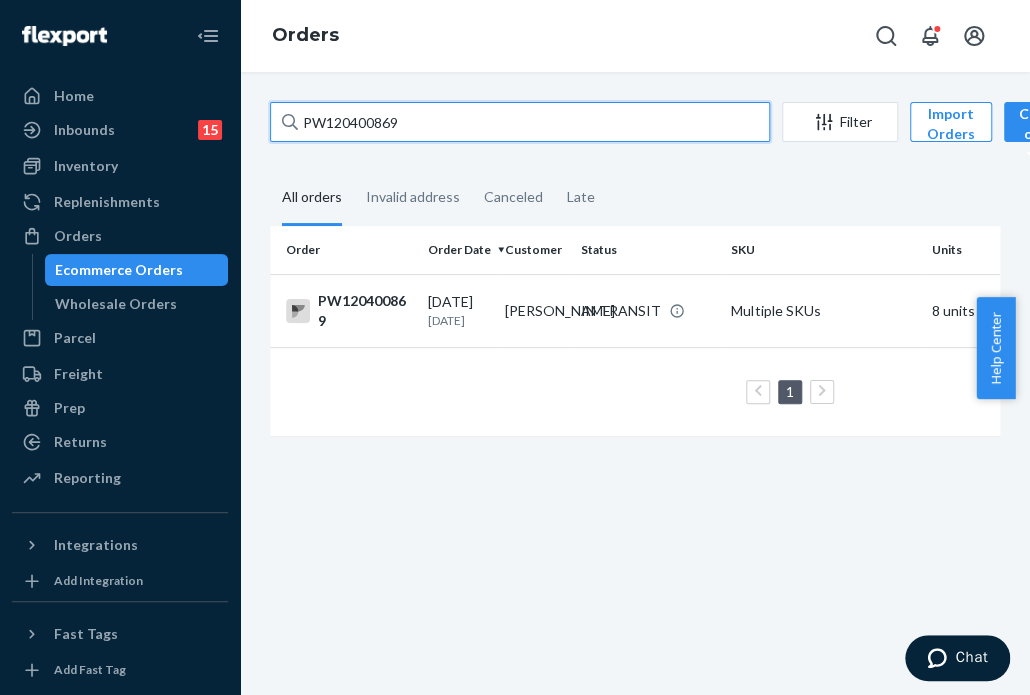 paste on "397433" 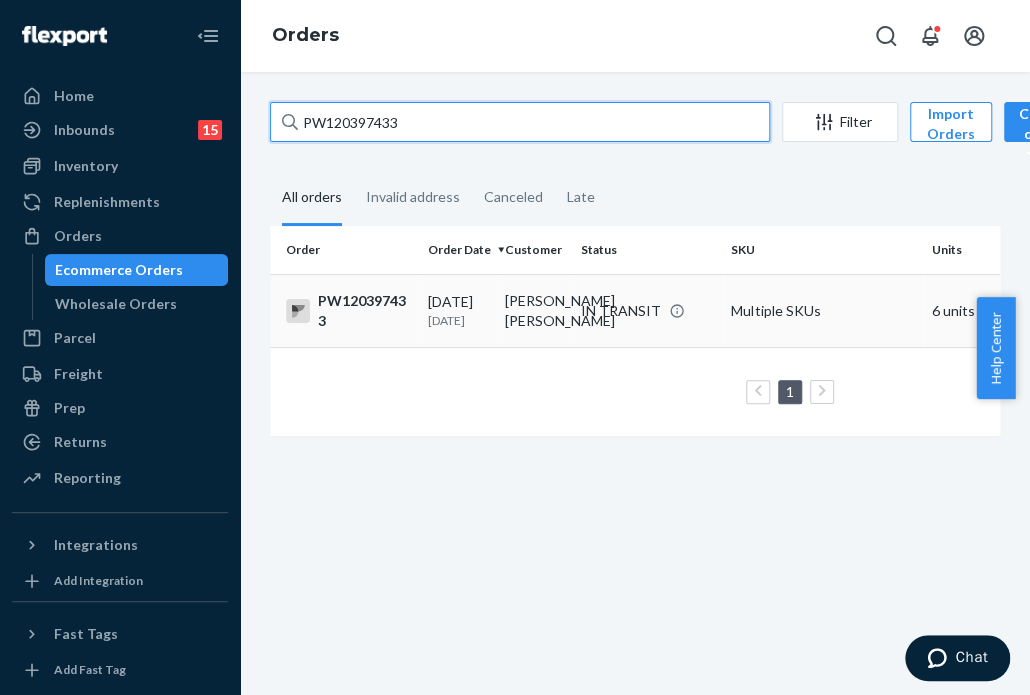 type on "PW120397433" 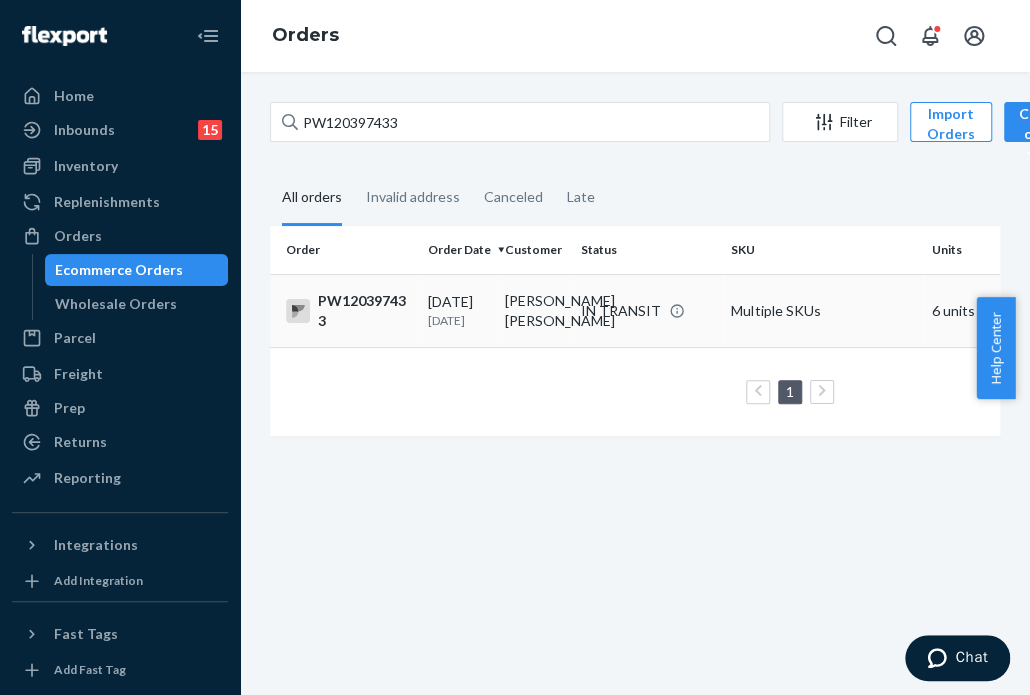 click on "IN TRANSIT" at bounding box center [621, 311] 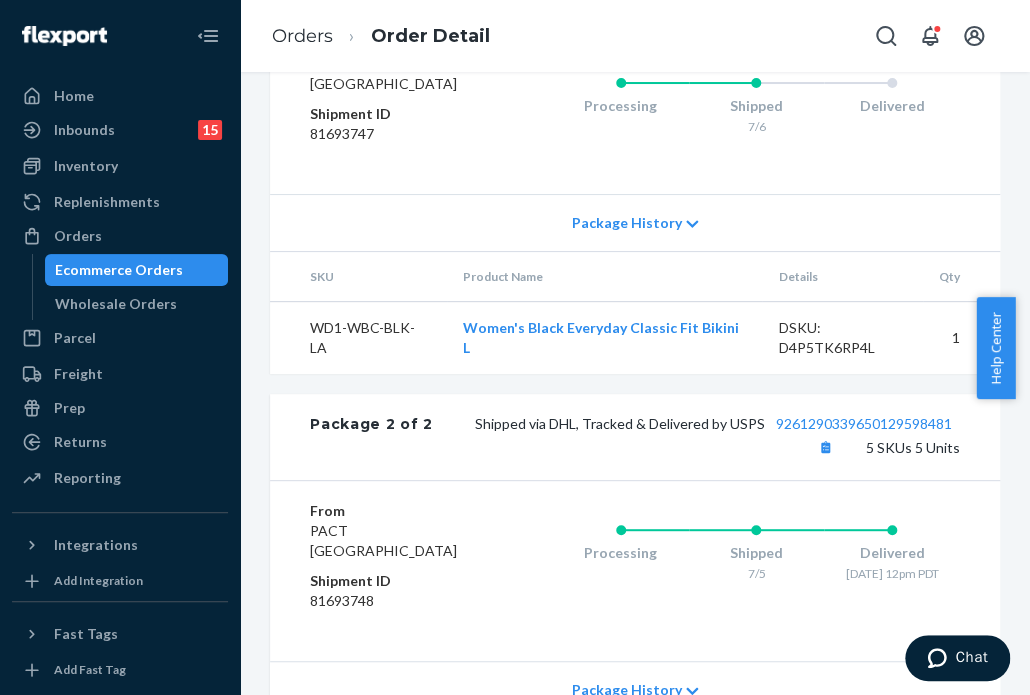 scroll, scrollTop: 1100, scrollLeft: 0, axis: vertical 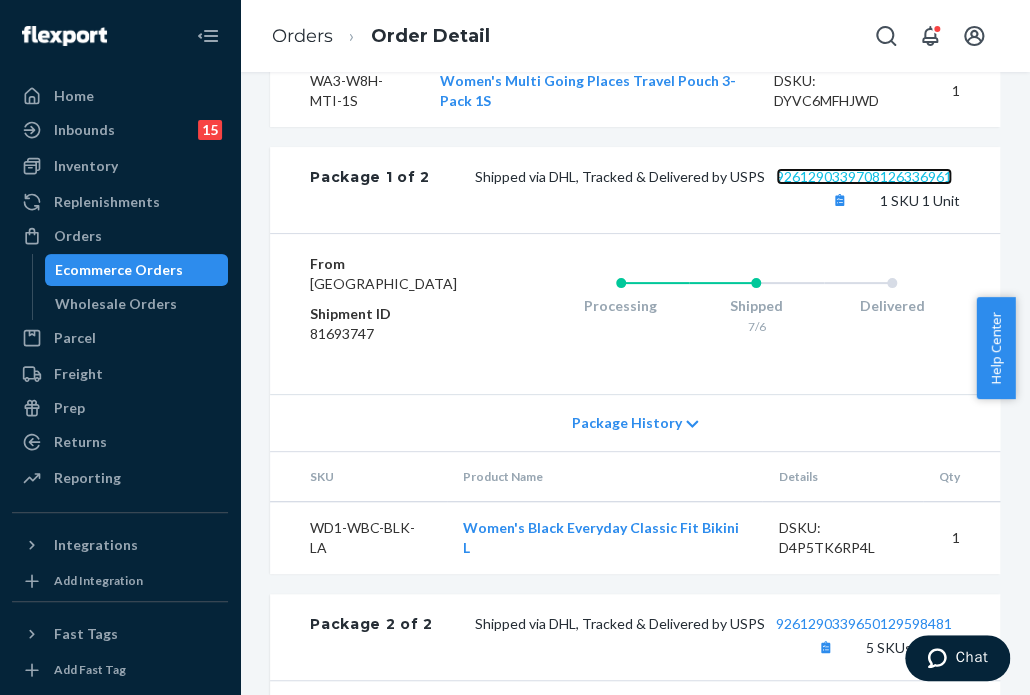 click on "9261290339708126336961" at bounding box center [864, 176] 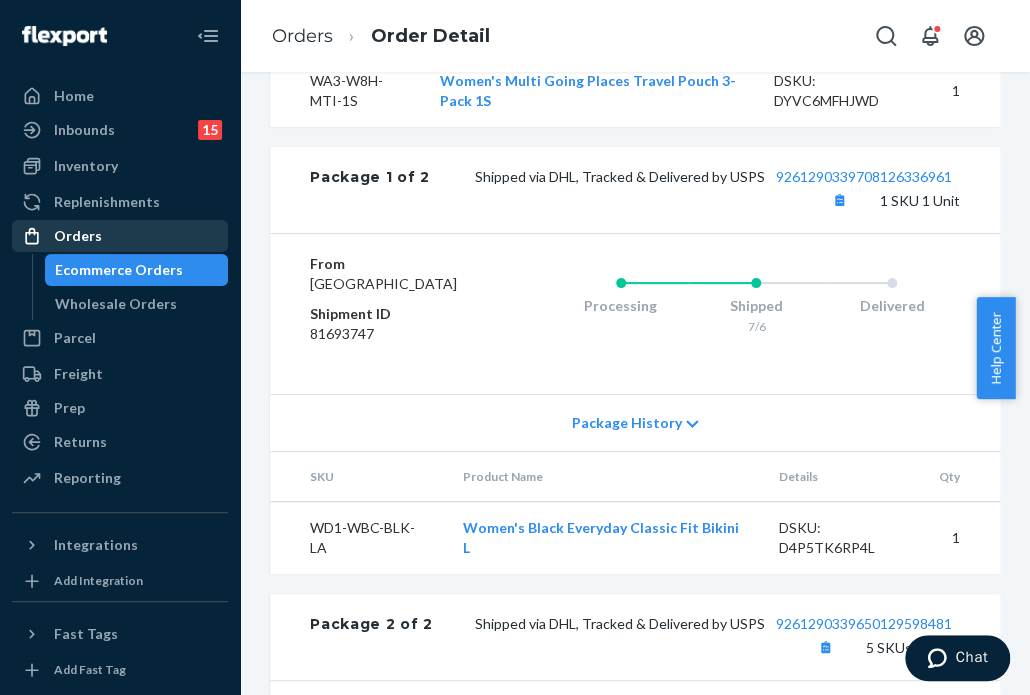 click on "Orders" at bounding box center (120, 236) 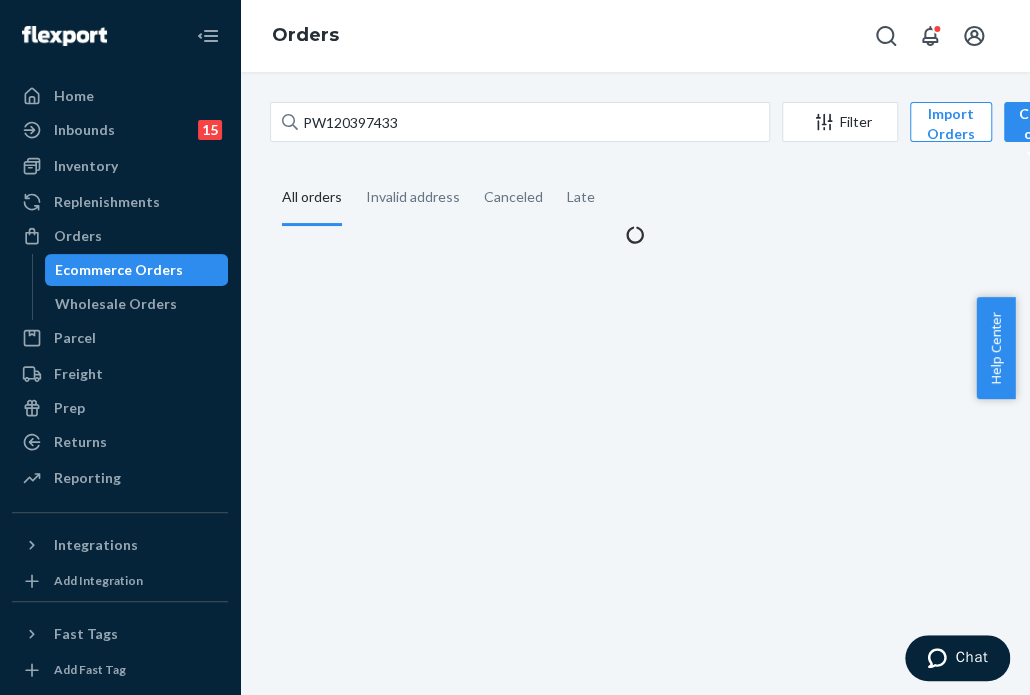 scroll, scrollTop: 0, scrollLeft: 0, axis: both 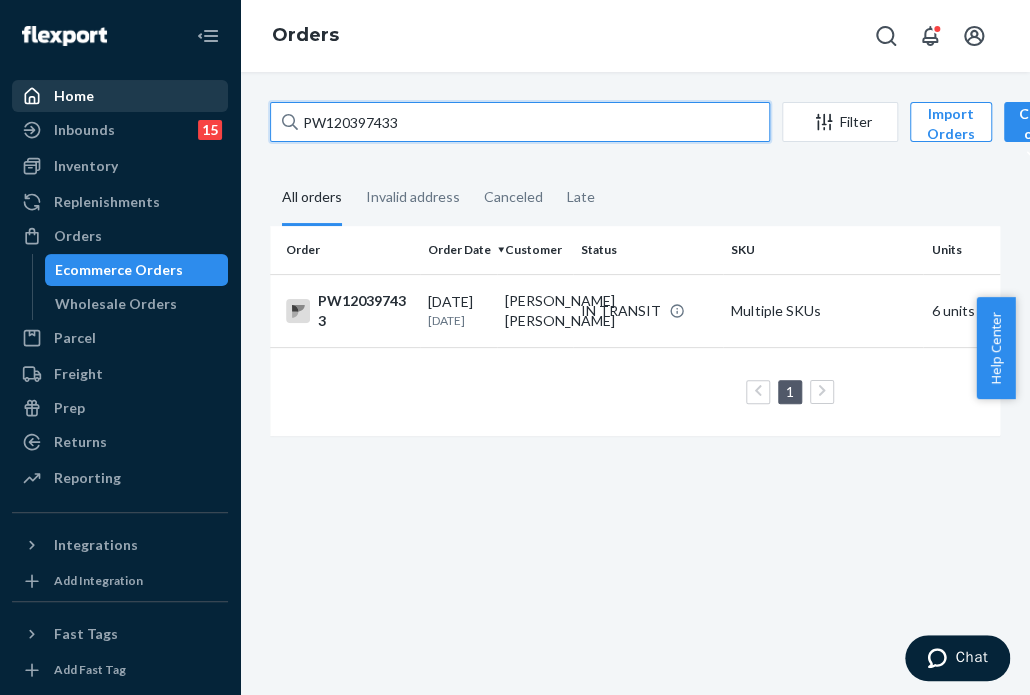 drag, startPoint x: 411, startPoint y: 130, endPoint x: 204, endPoint y: 103, distance: 208.75345 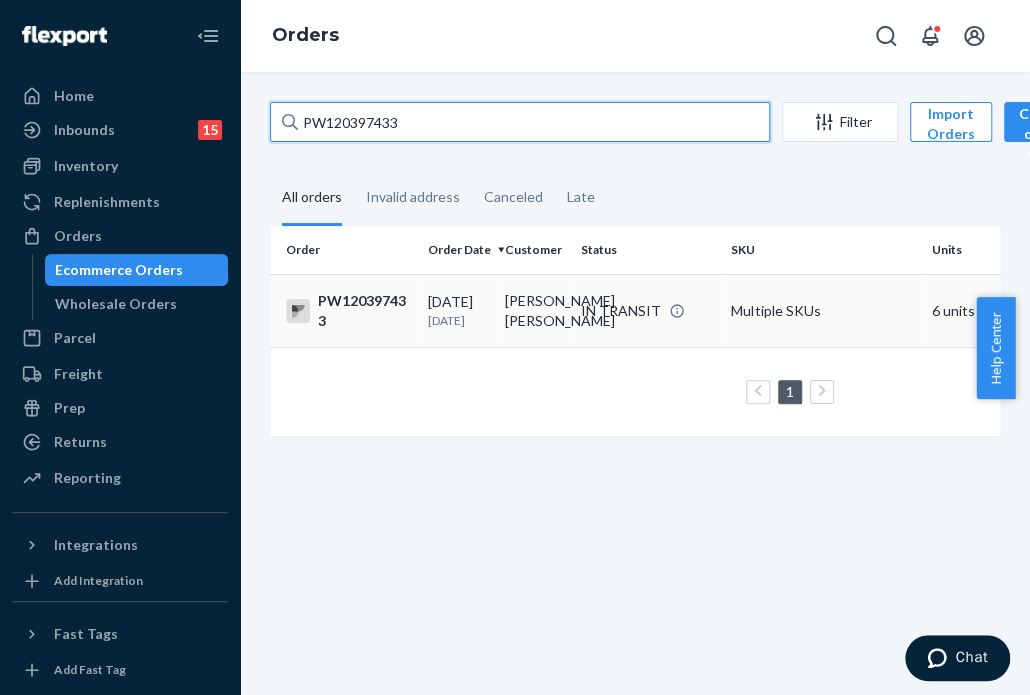 paste on "85810" 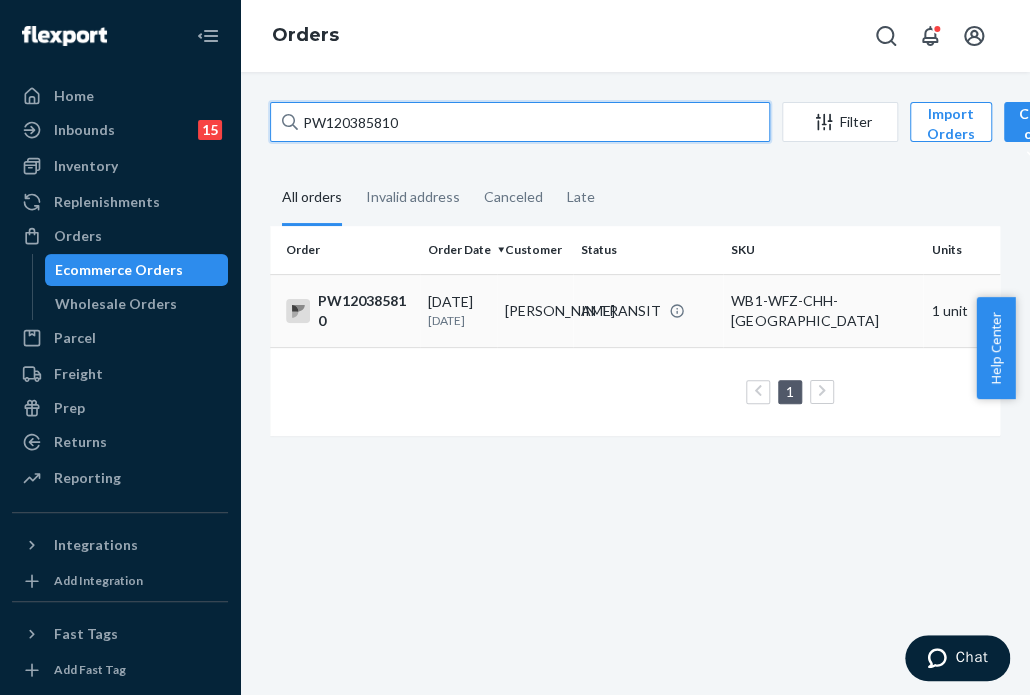 type on "PW120385810" 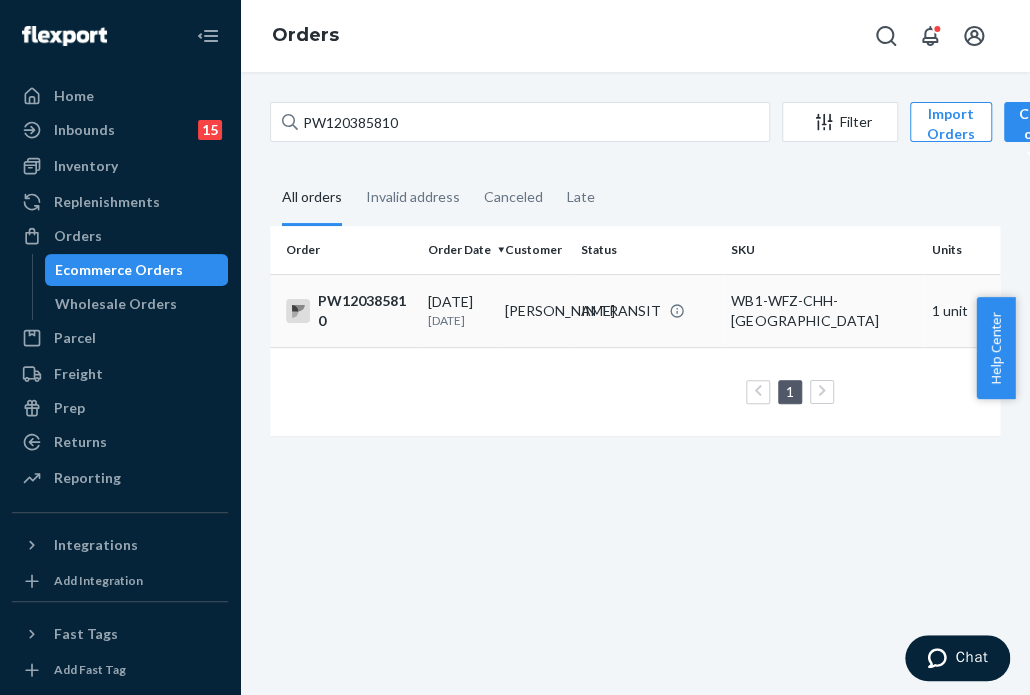 click on "IN TRANSIT" at bounding box center (621, 311) 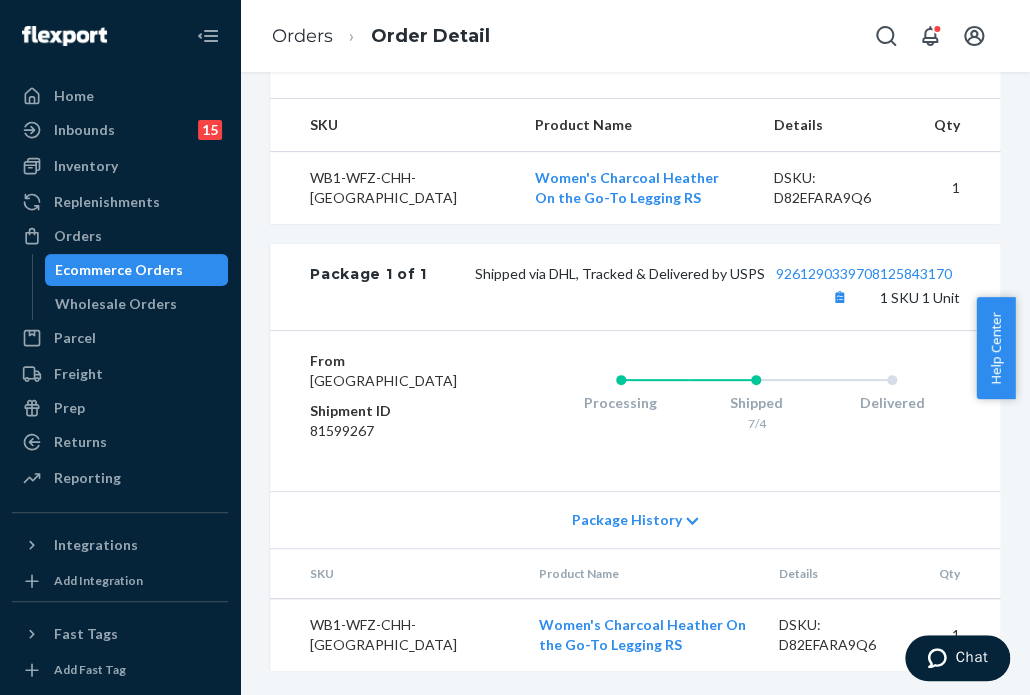 scroll, scrollTop: 723, scrollLeft: 0, axis: vertical 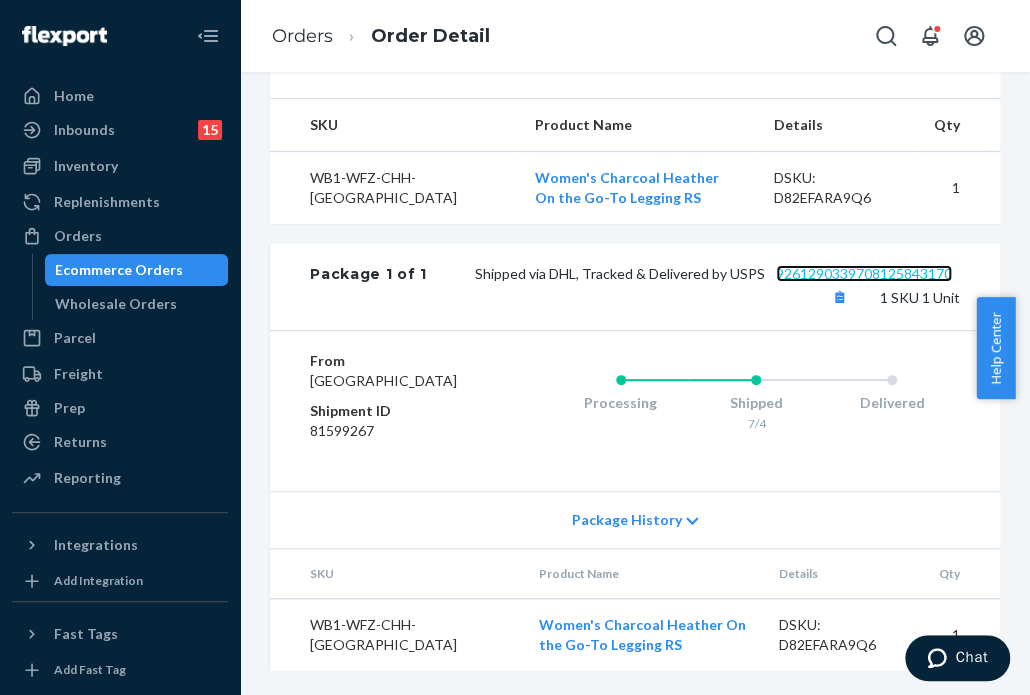 click on "9261290339708125843170" at bounding box center [864, 273] 